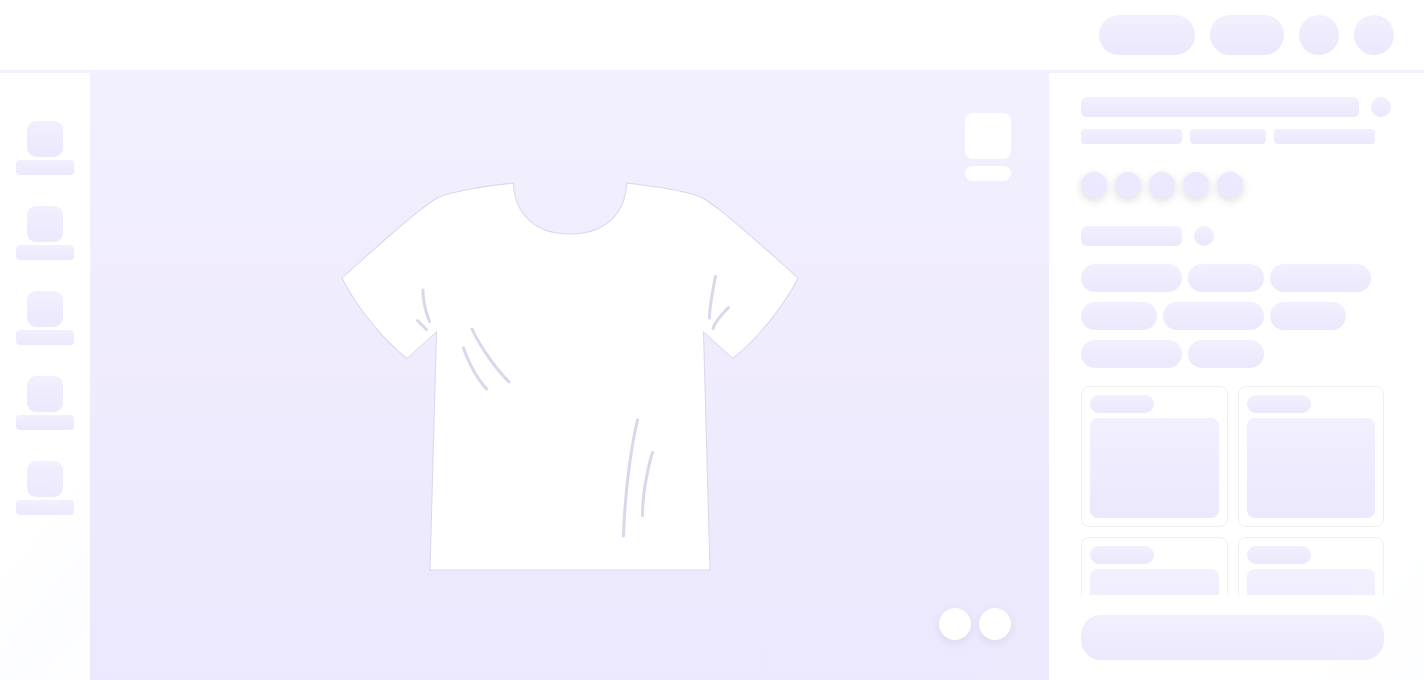 scroll, scrollTop: 0, scrollLeft: 0, axis: both 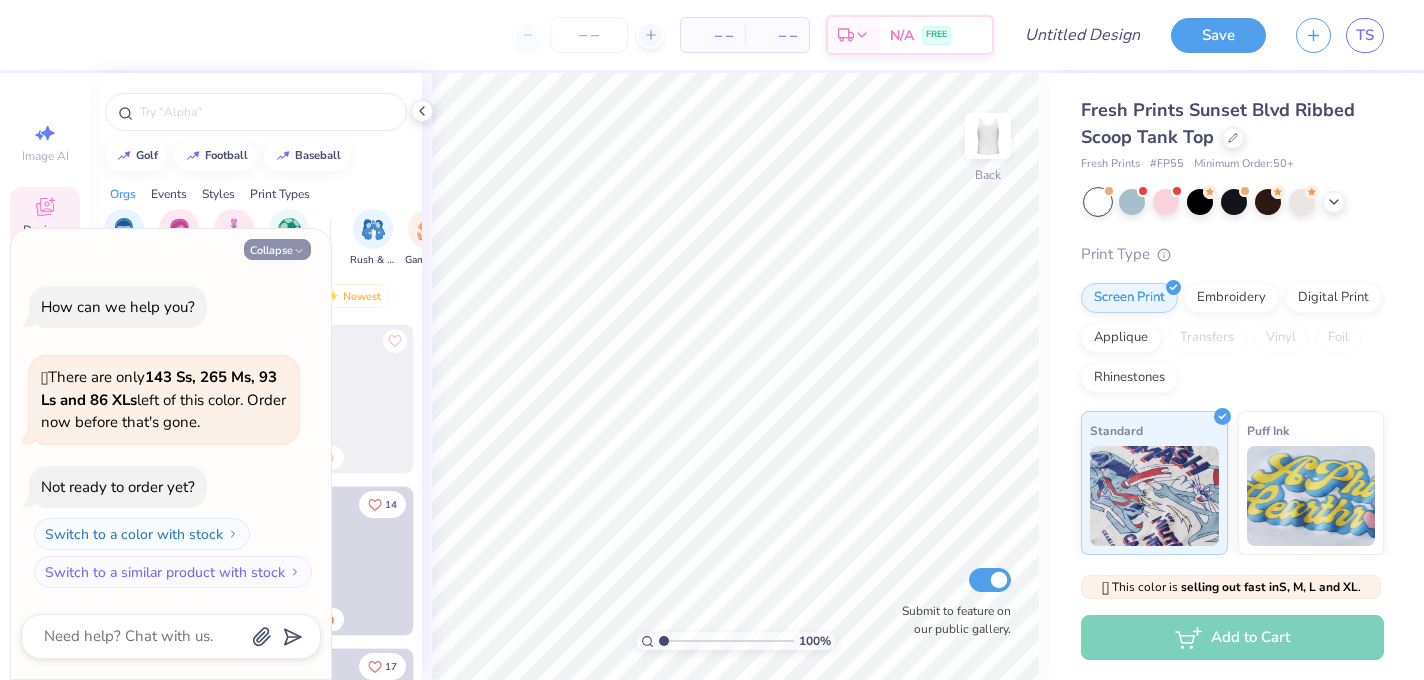 click on "Collapse" at bounding box center [277, 249] 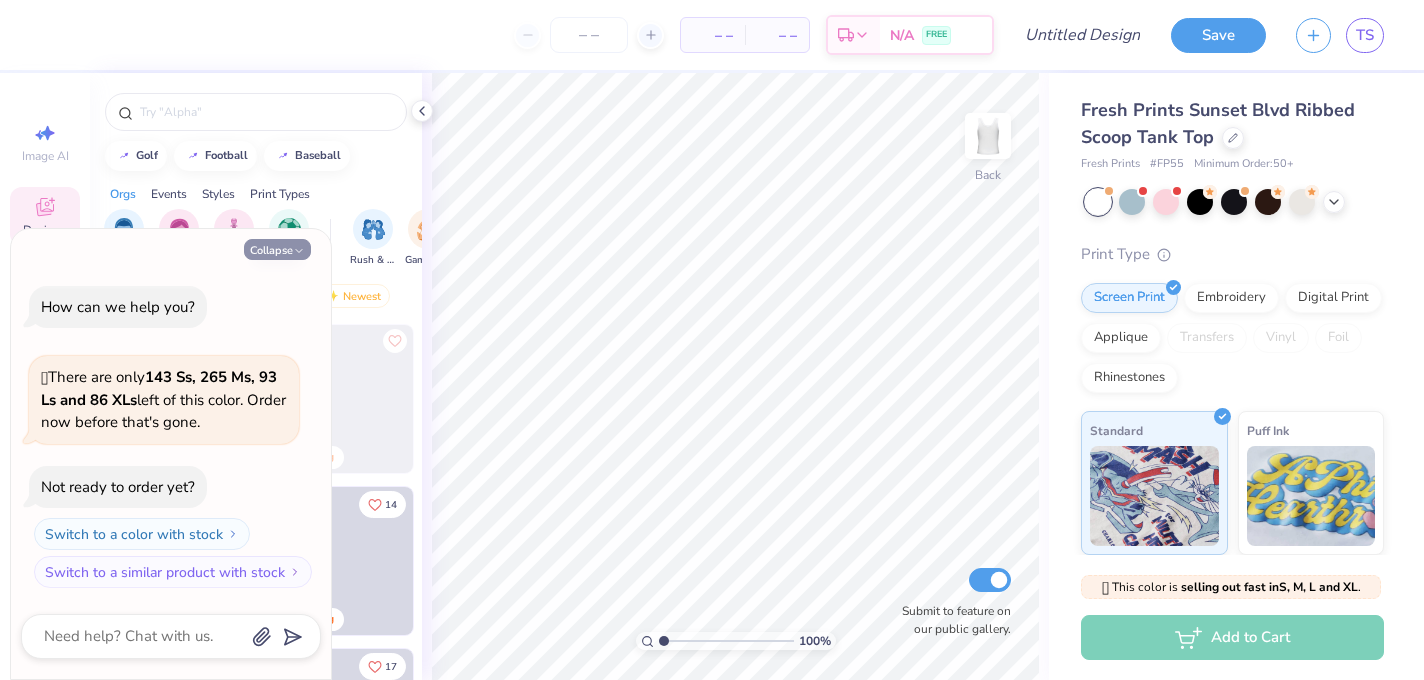 type on "x" 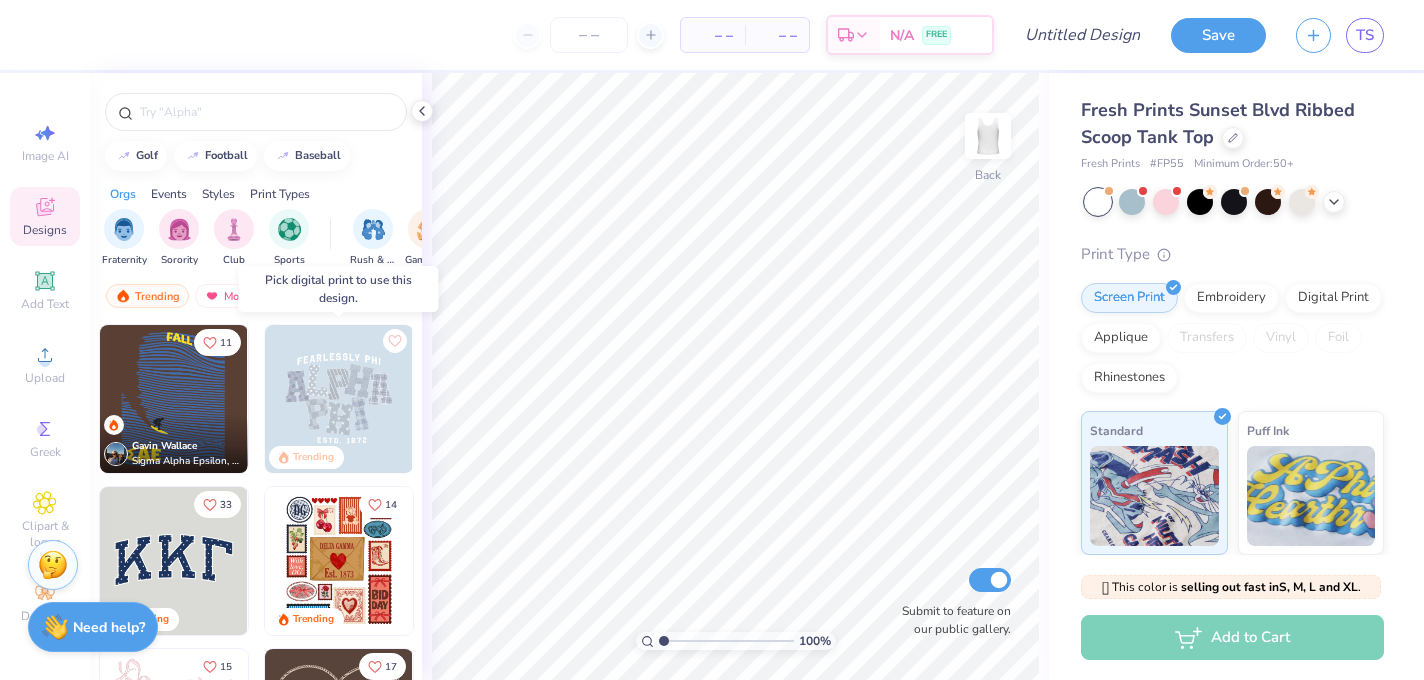 click at bounding box center [339, 399] 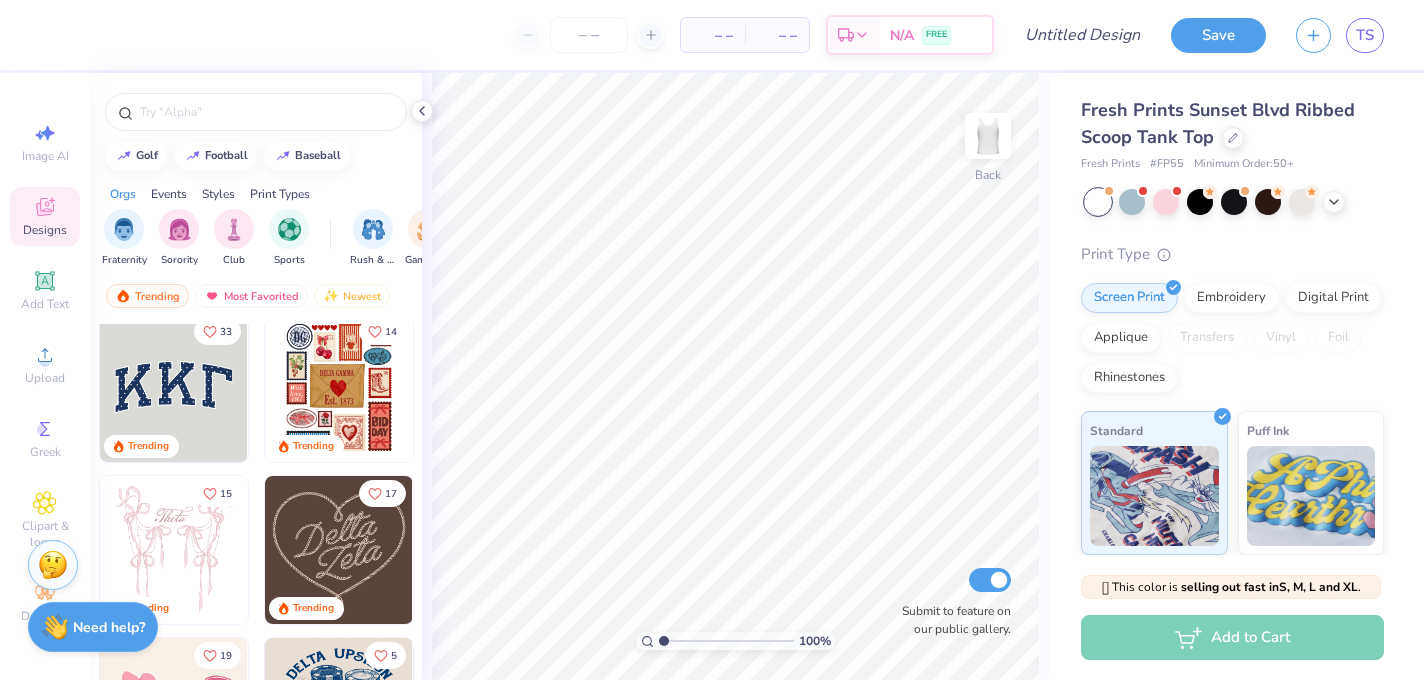 scroll, scrollTop: 171, scrollLeft: 0, axis: vertical 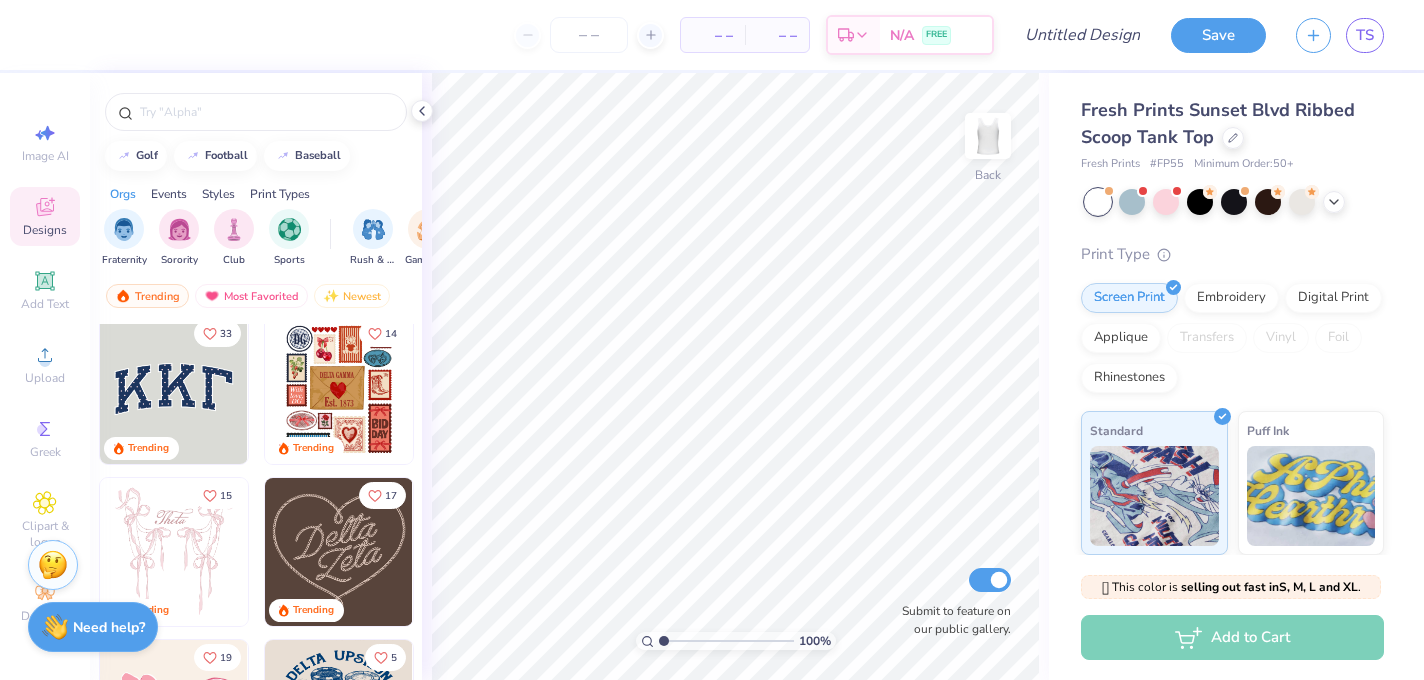 click at bounding box center [174, 390] 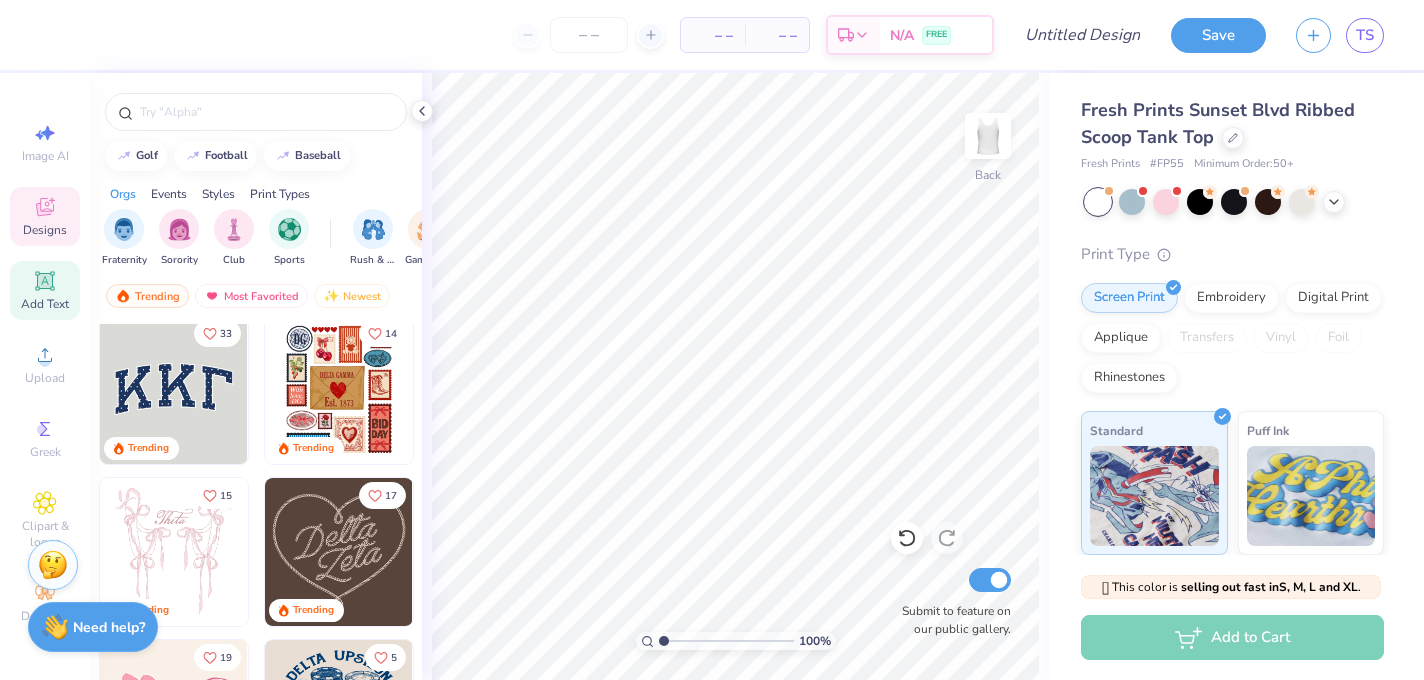 click on "Add Text" at bounding box center (45, 290) 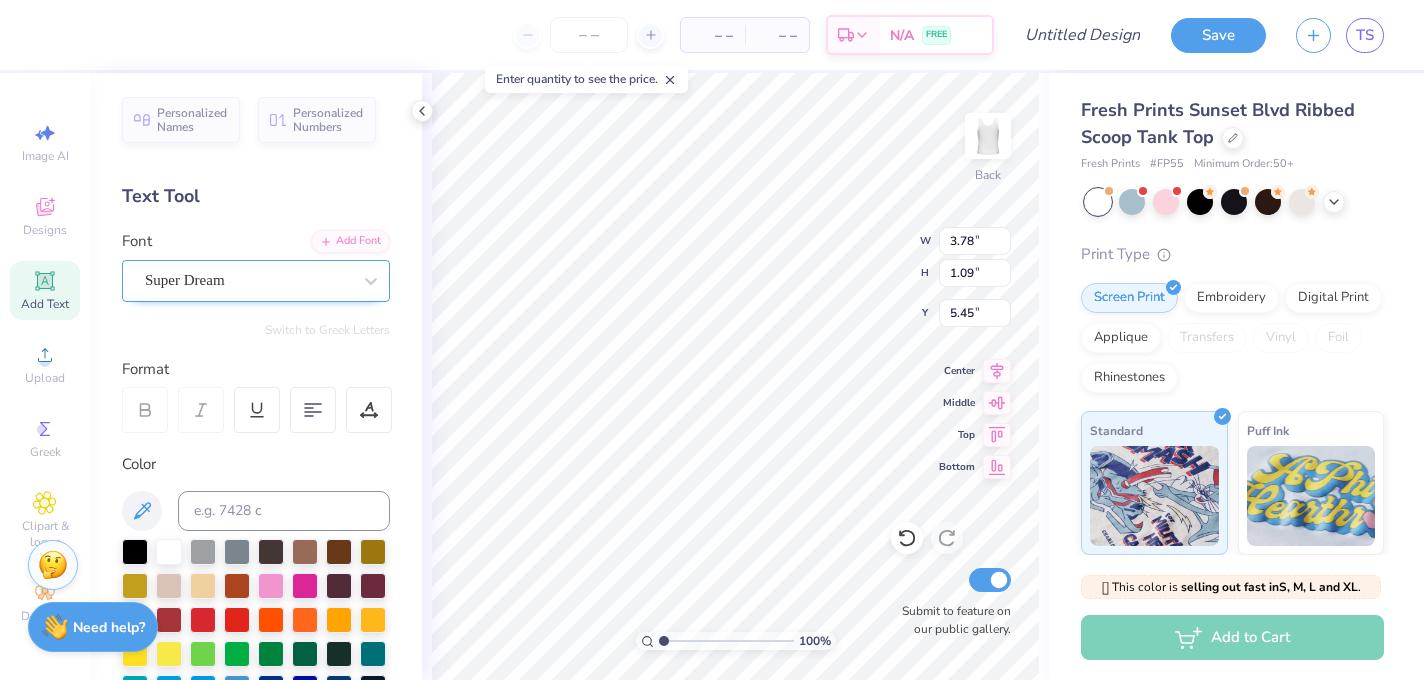 click on "Super Dream" at bounding box center [248, 280] 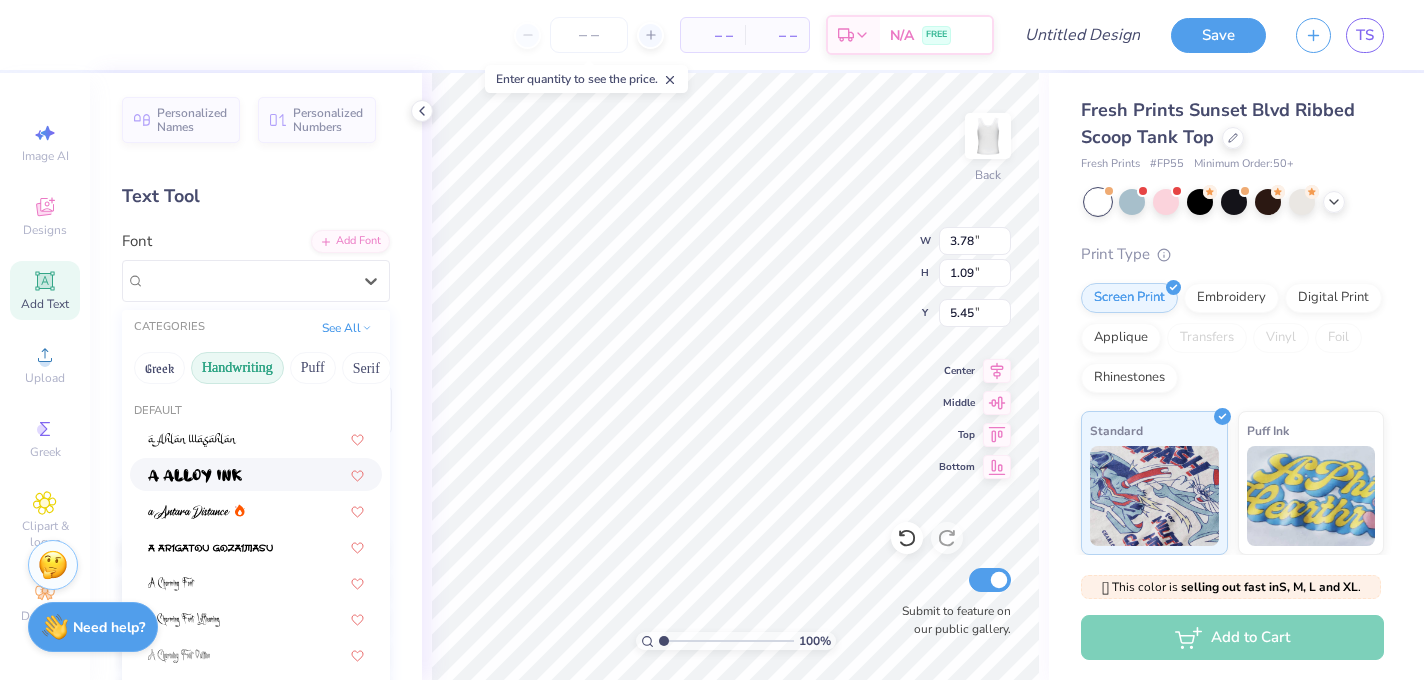 click on "Handwriting" at bounding box center (237, 368) 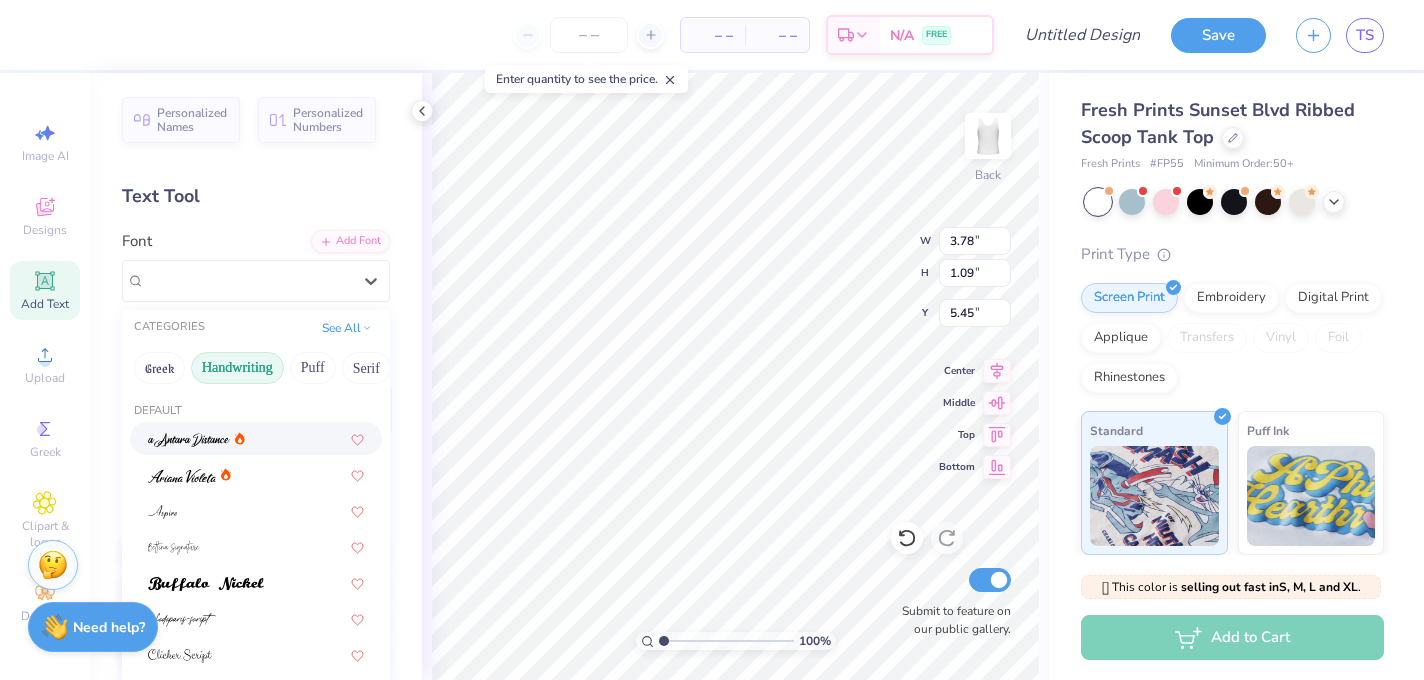 click at bounding box center [256, 438] 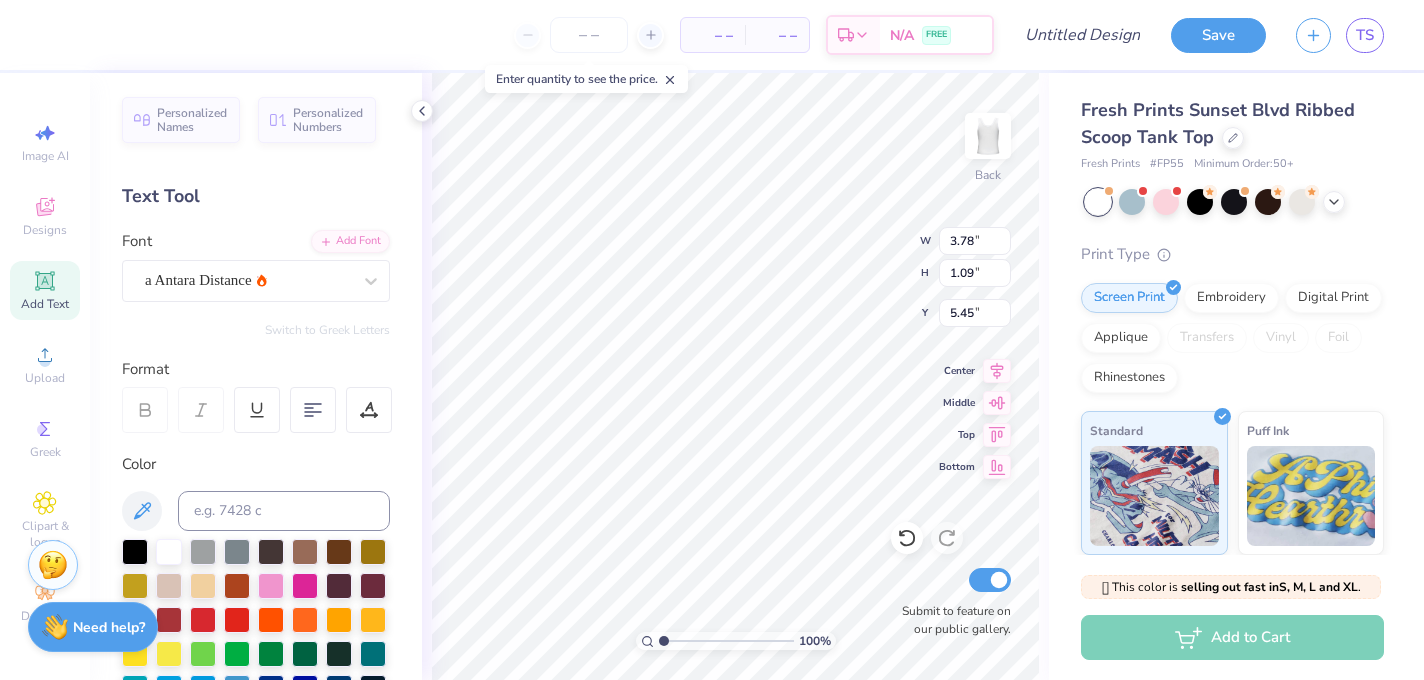 type on "4.34" 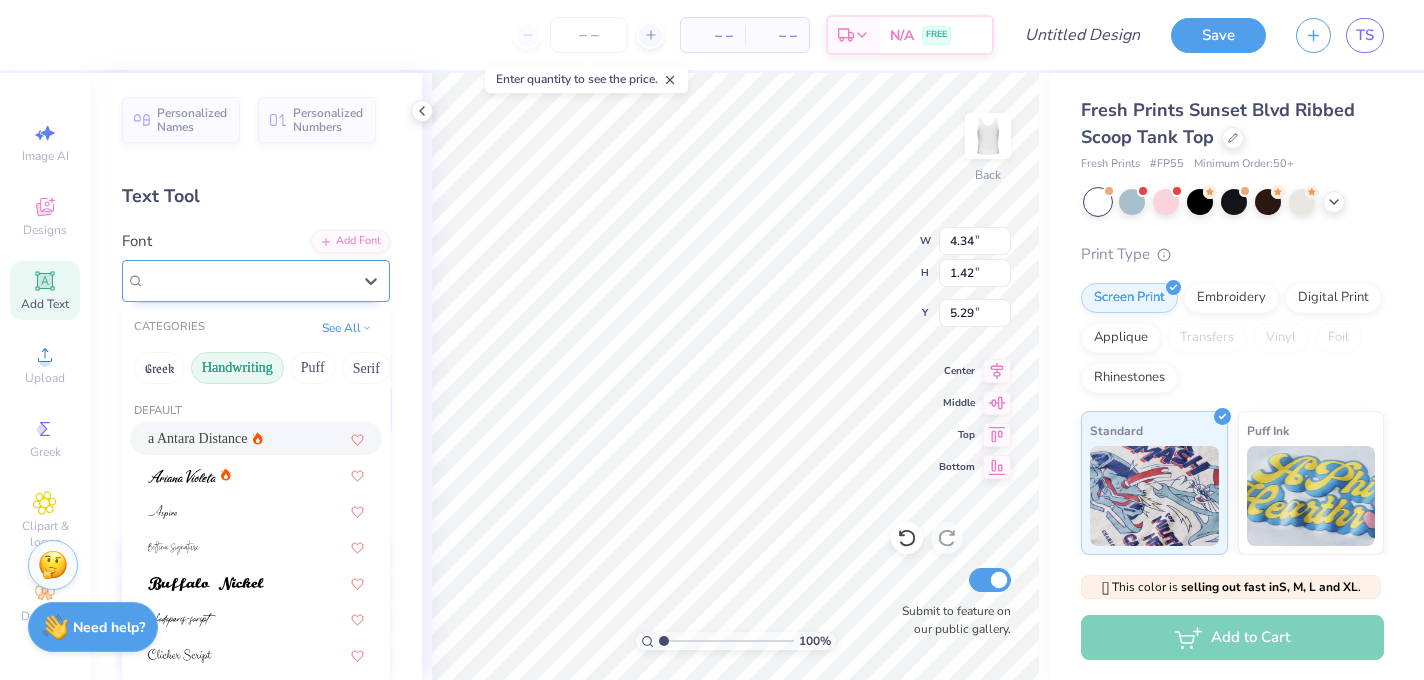 click on "a Antara Distance" at bounding box center (248, 280) 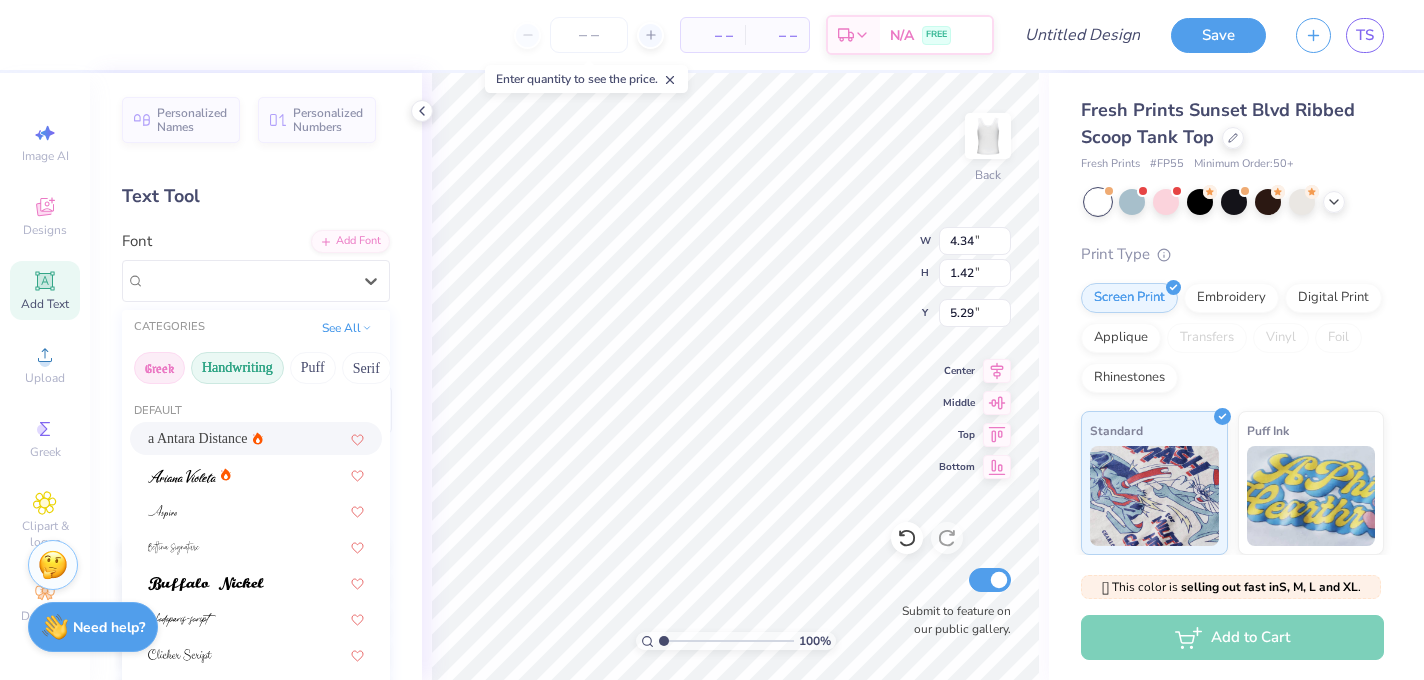 click on "Greek" at bounding box center (159, 368) 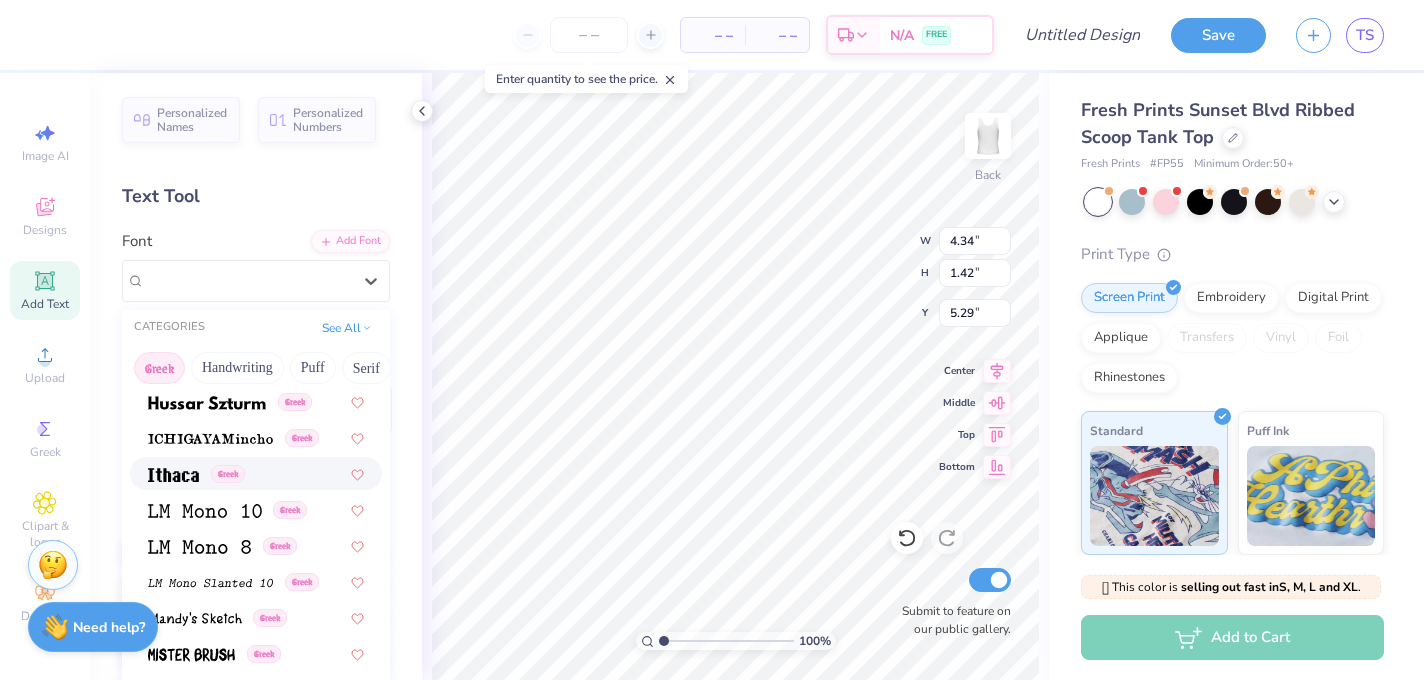 scroll, scrollTop: 816, scrollLeft: 0, axis: vertical 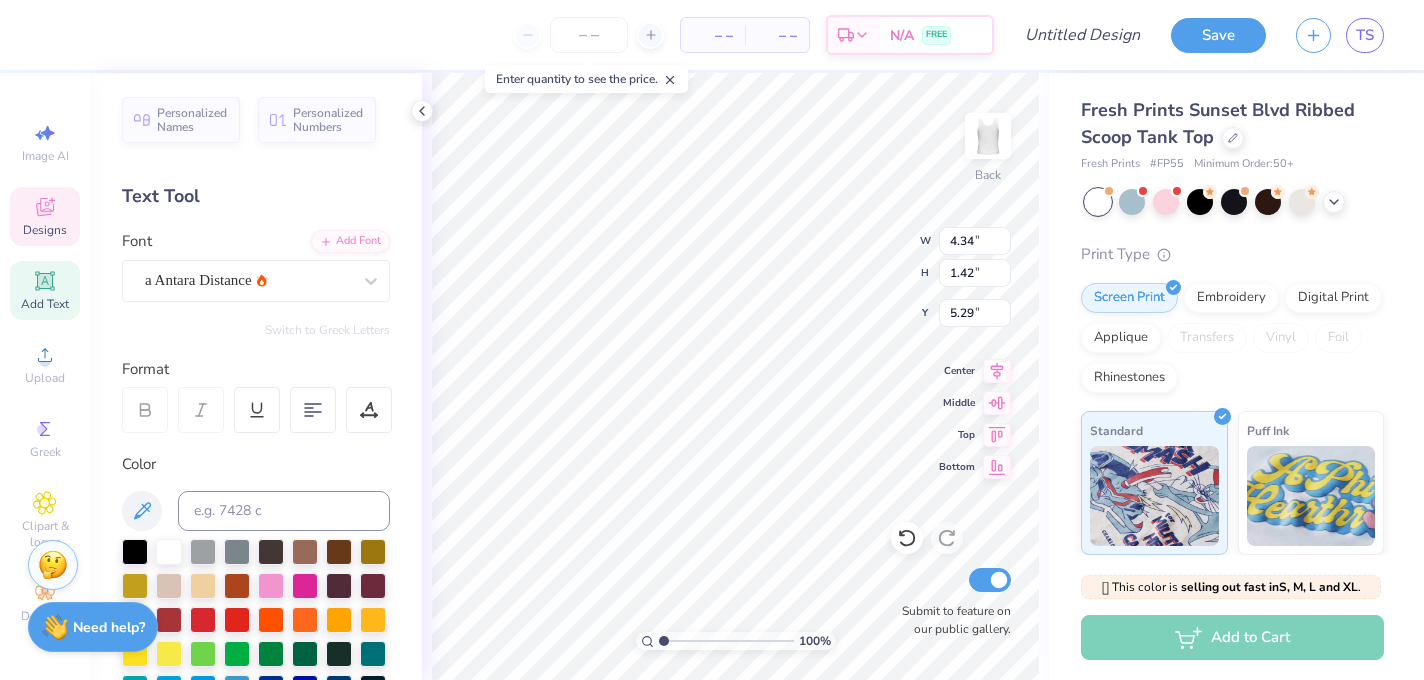 click on "Designs" at bounding box center [45, 216] 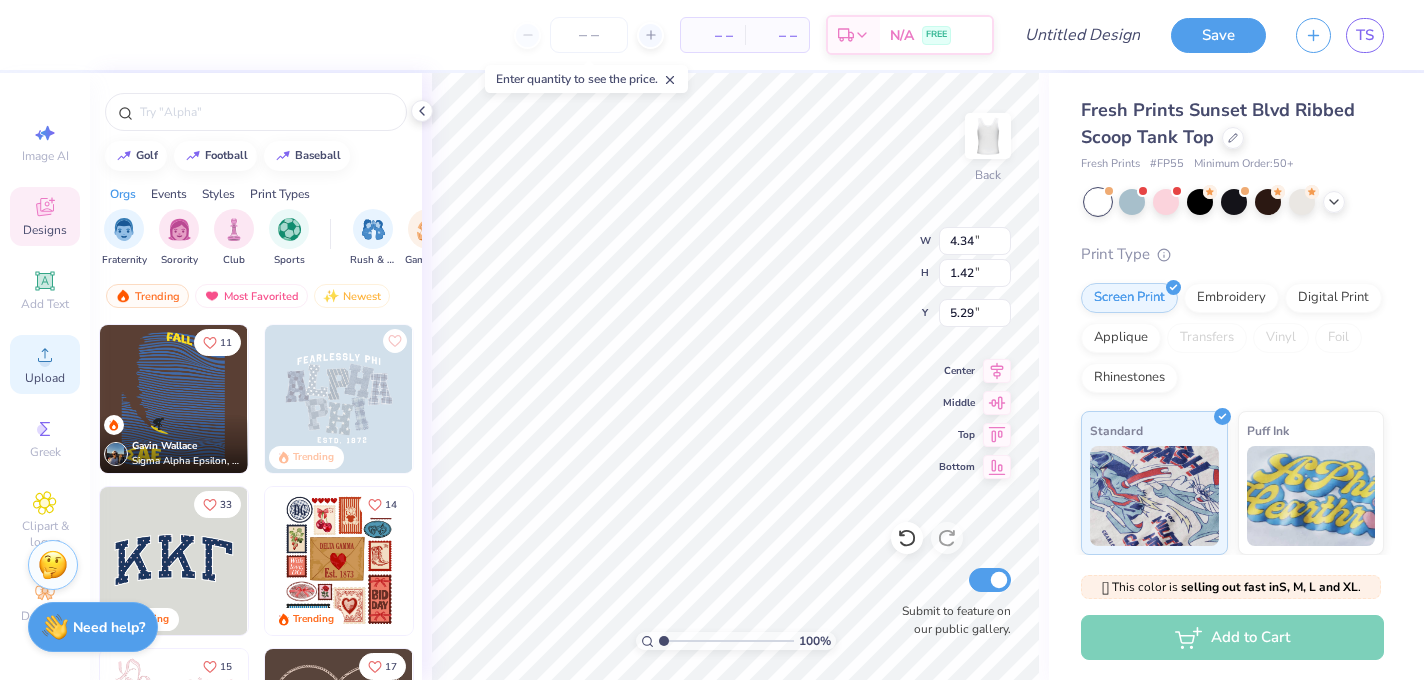 click on "Upload" at bounding box center [45, 364] 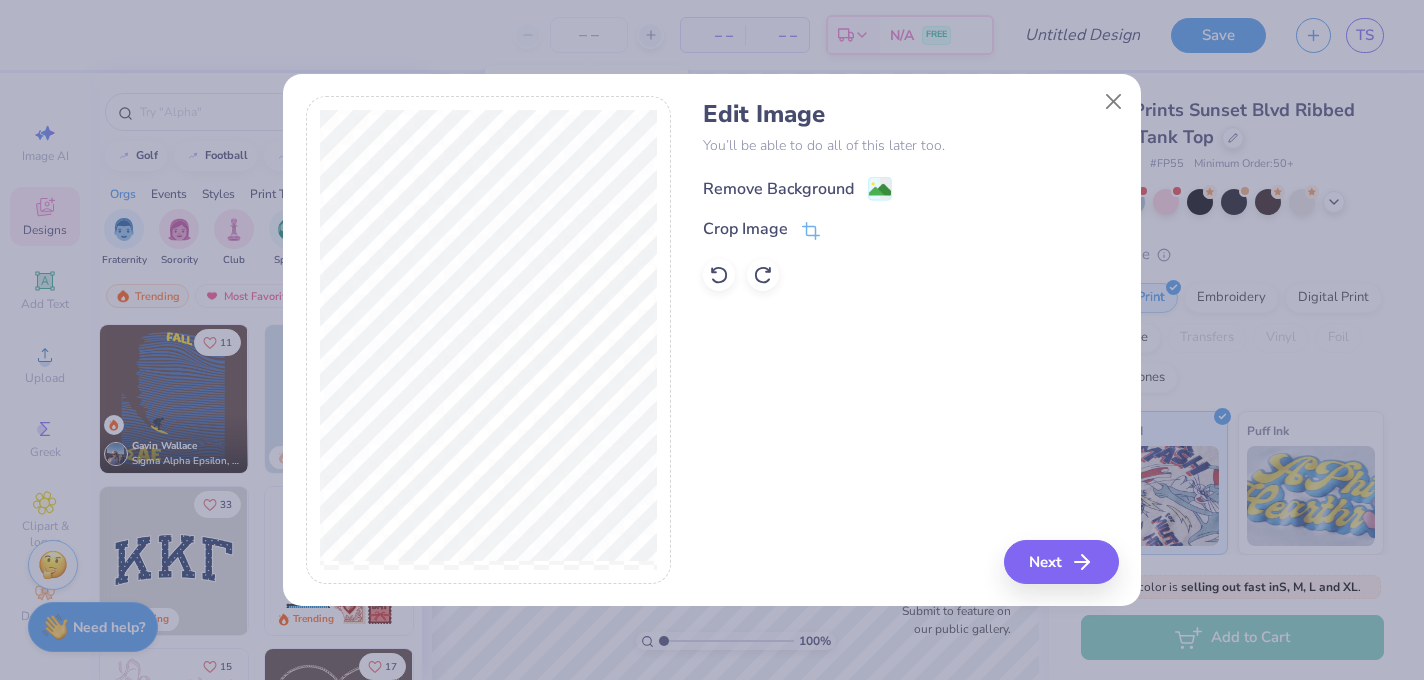 click on "Remove Background" at bounding box center (797, 188) 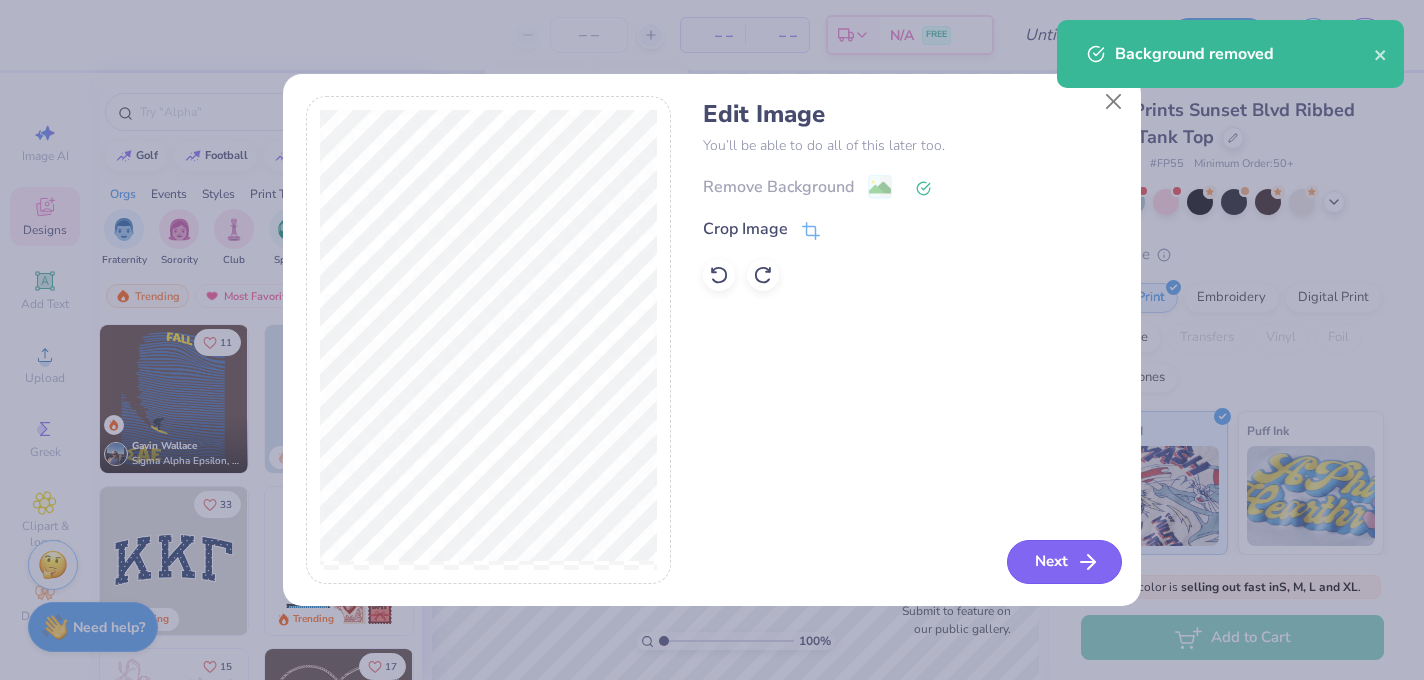 click 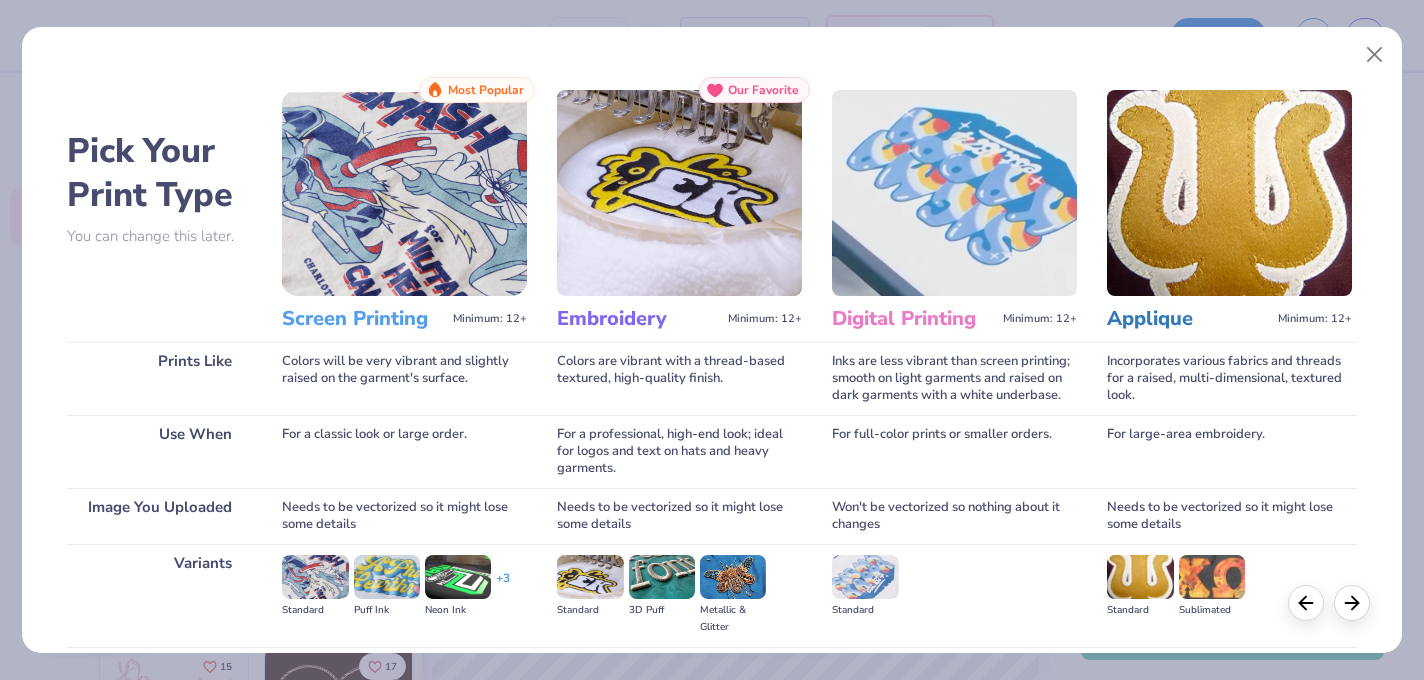 click at bounding box center [404, 193] 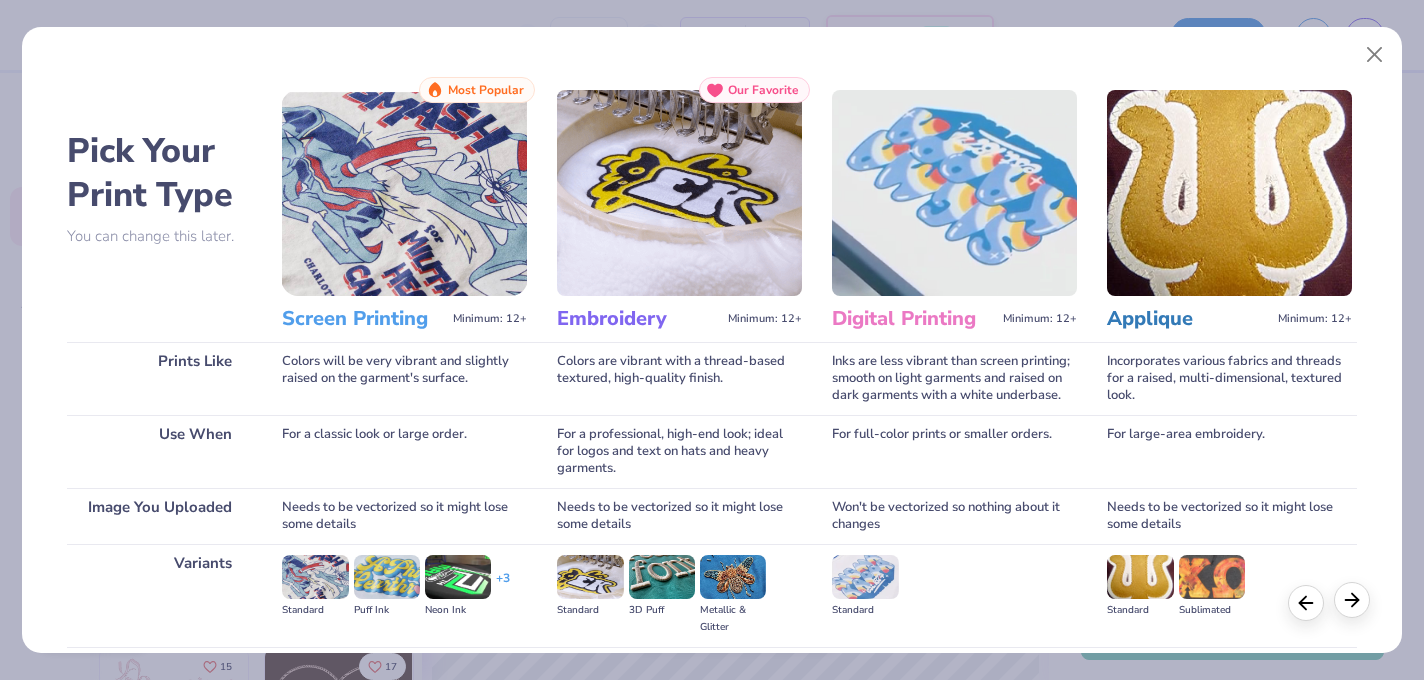 click 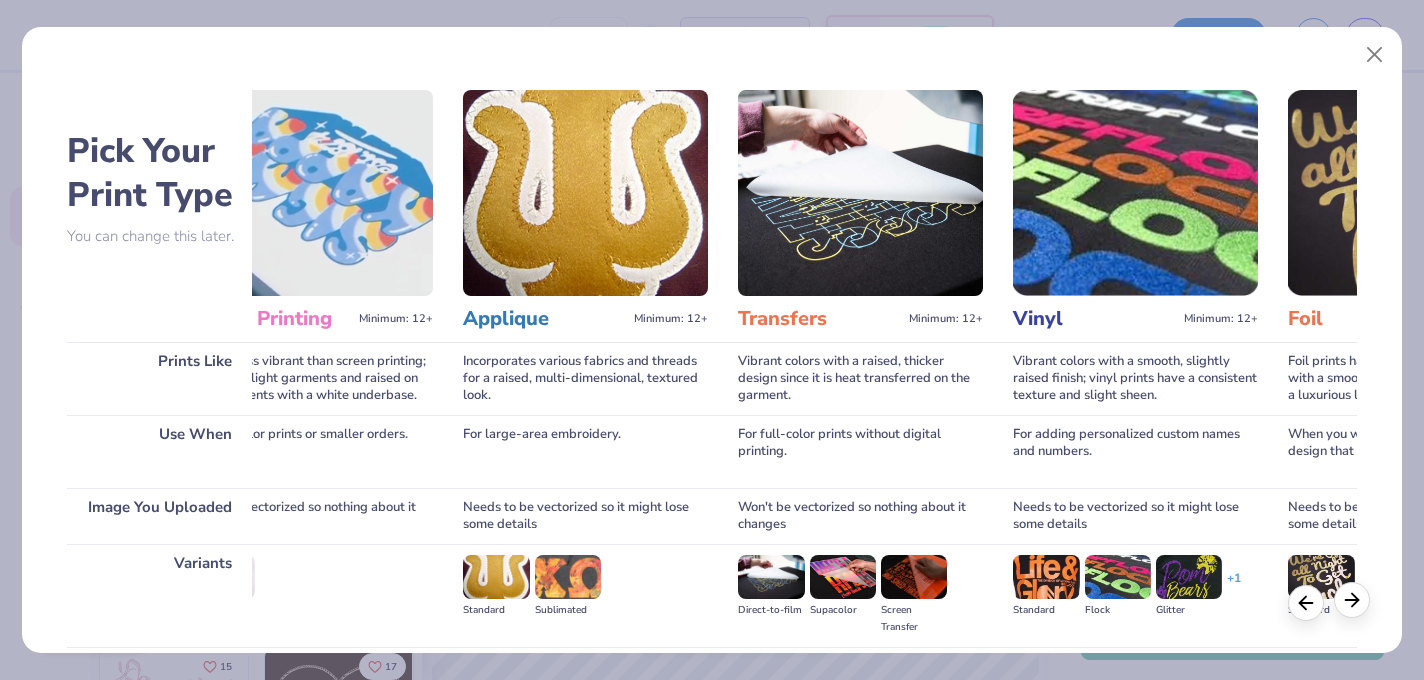 click 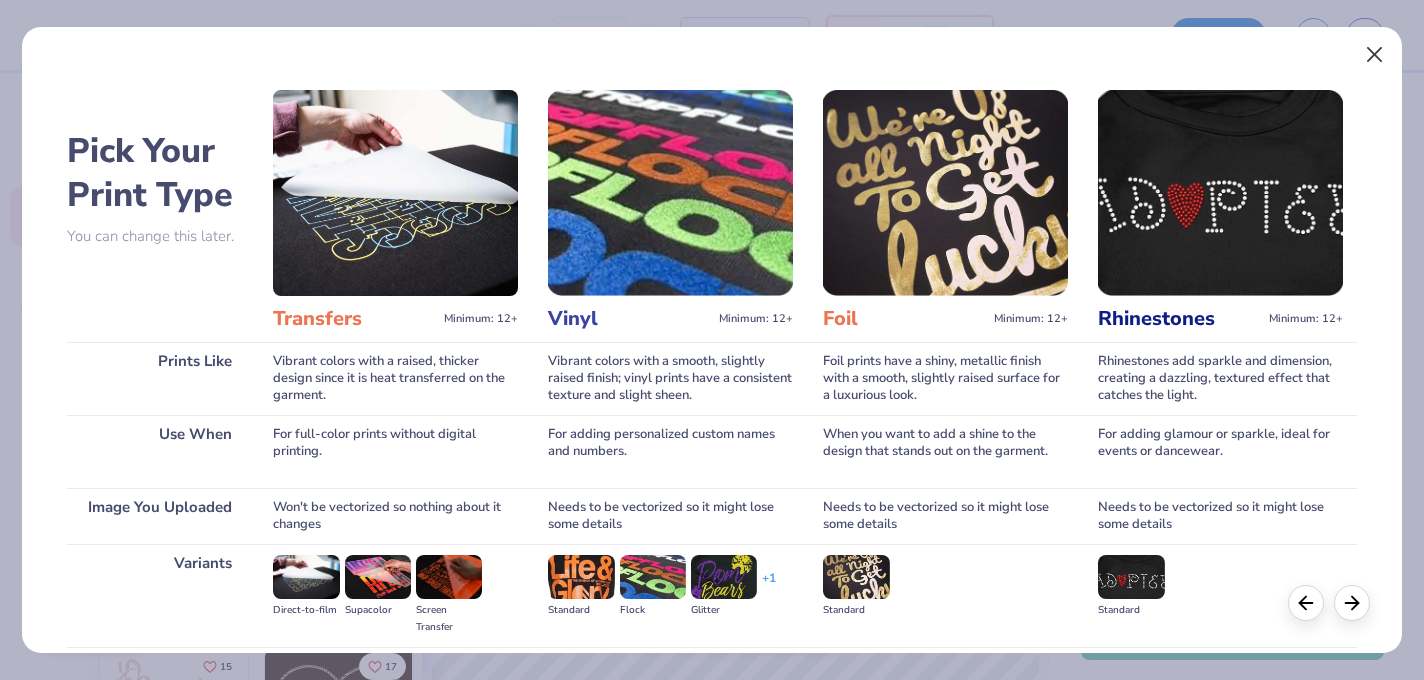 scroll, scrollTop: 0, scrollLeft: 1125, axis: horizontal 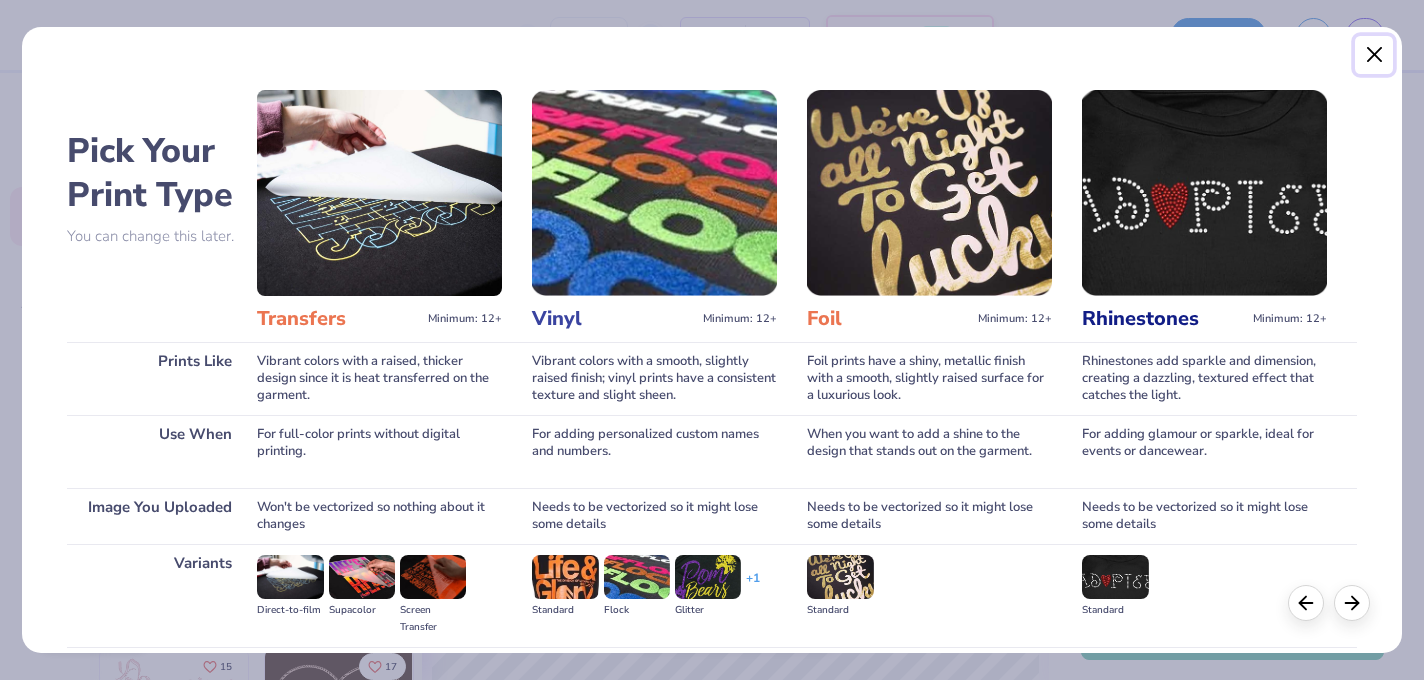 click at bounding box center (1374, 55) 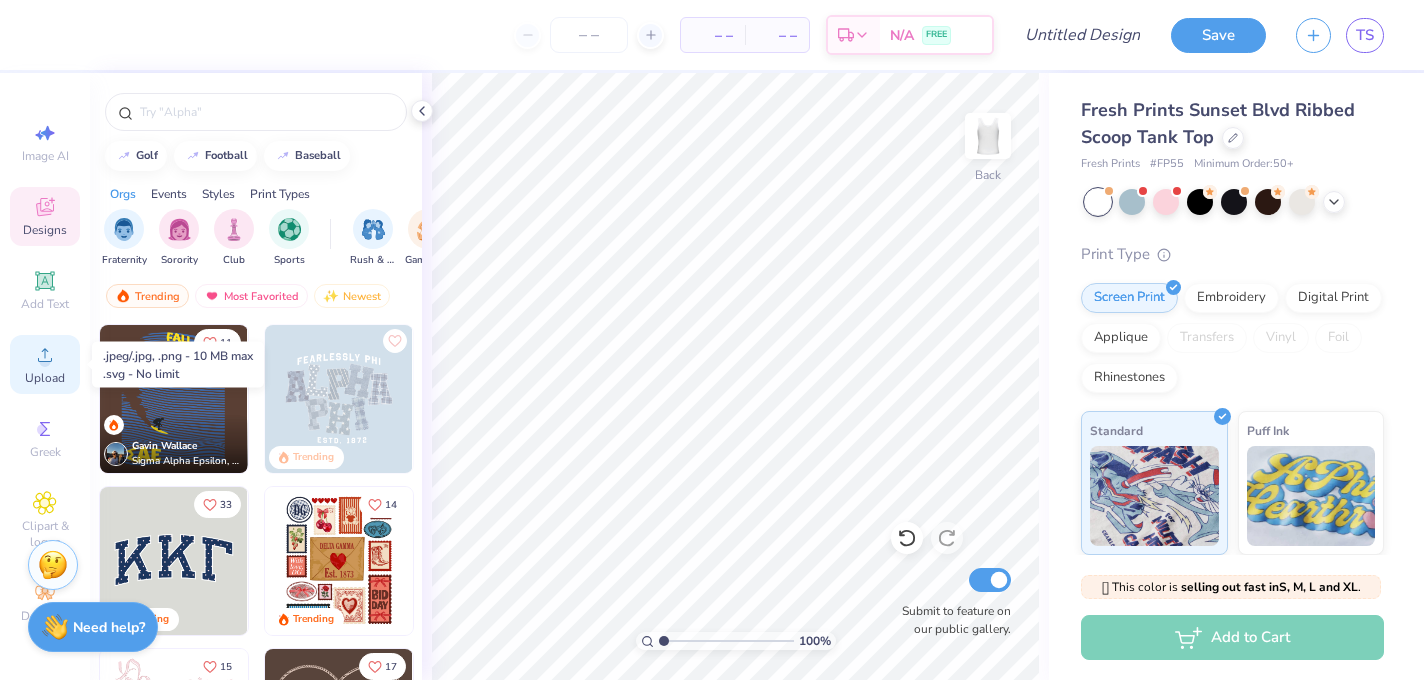click on "Upload" at bounding box center [45, 364] 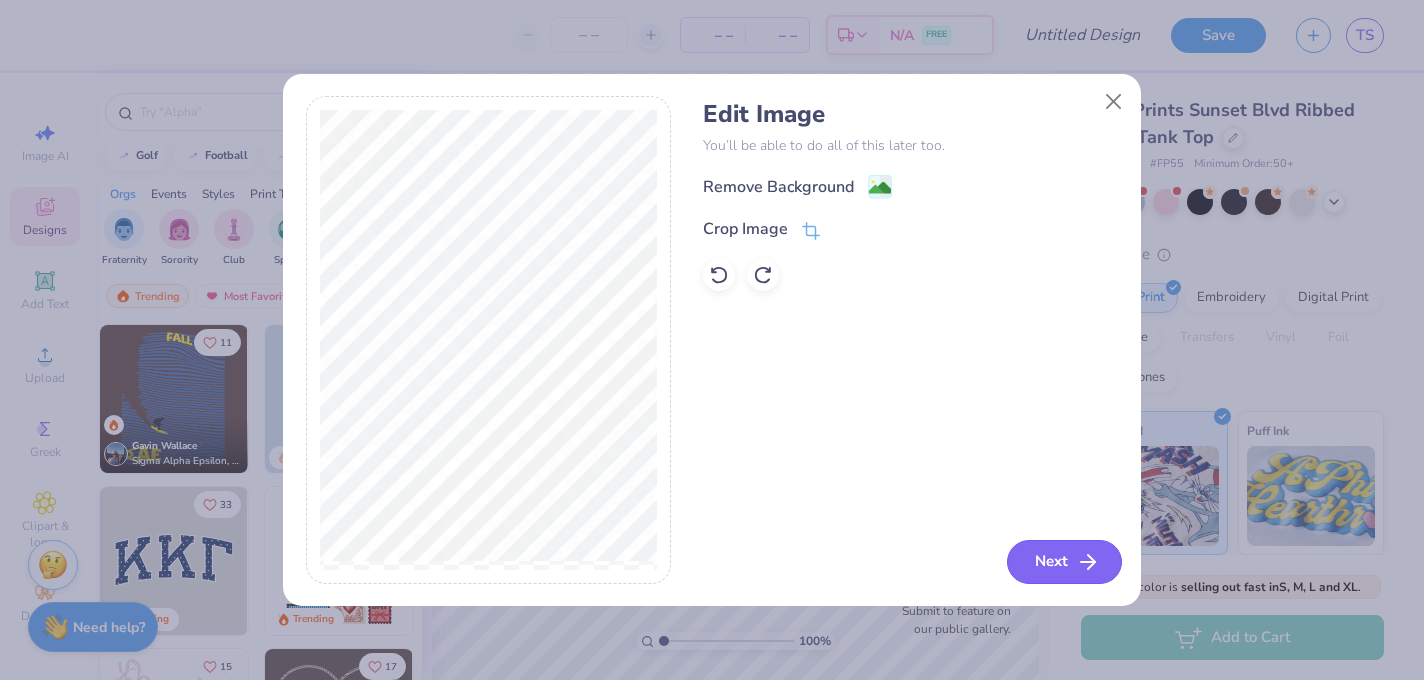 click on "Next" at bounding box center (1064, 562) 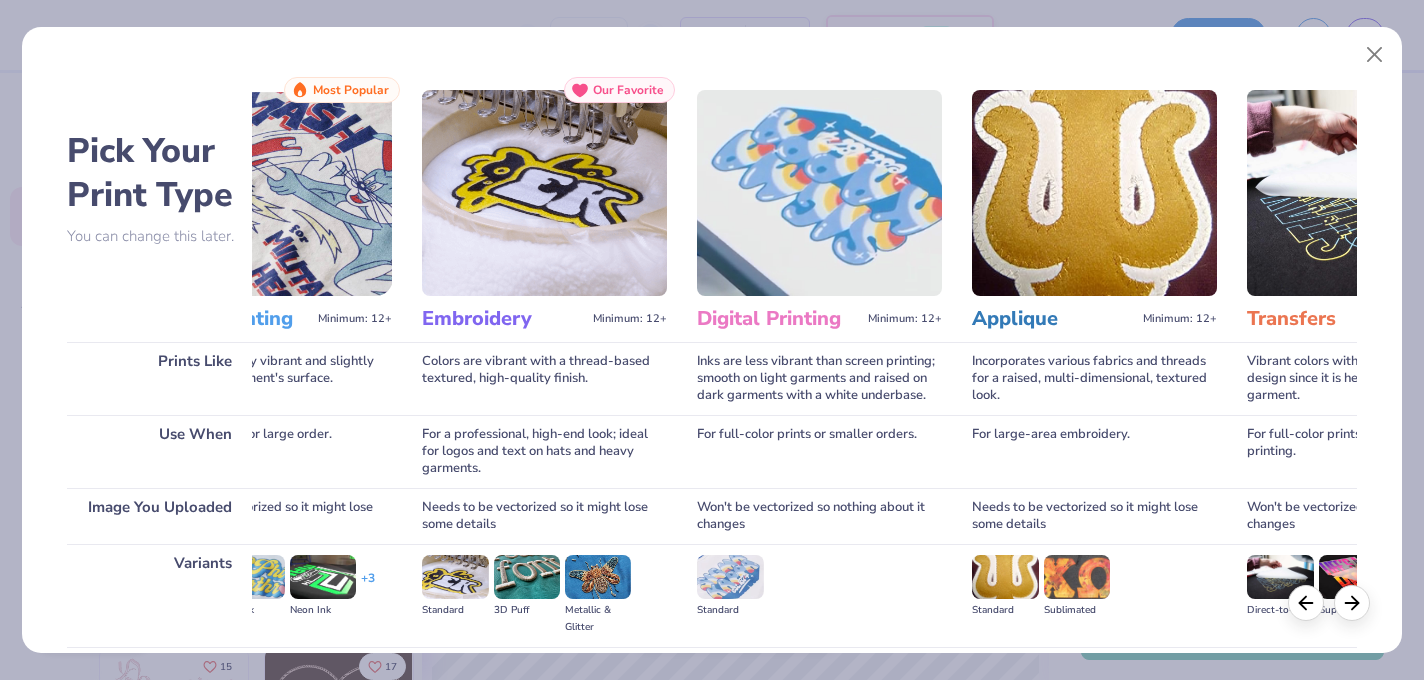 scroll, scrollTop: 0, scrollLeft: 0, axis: both 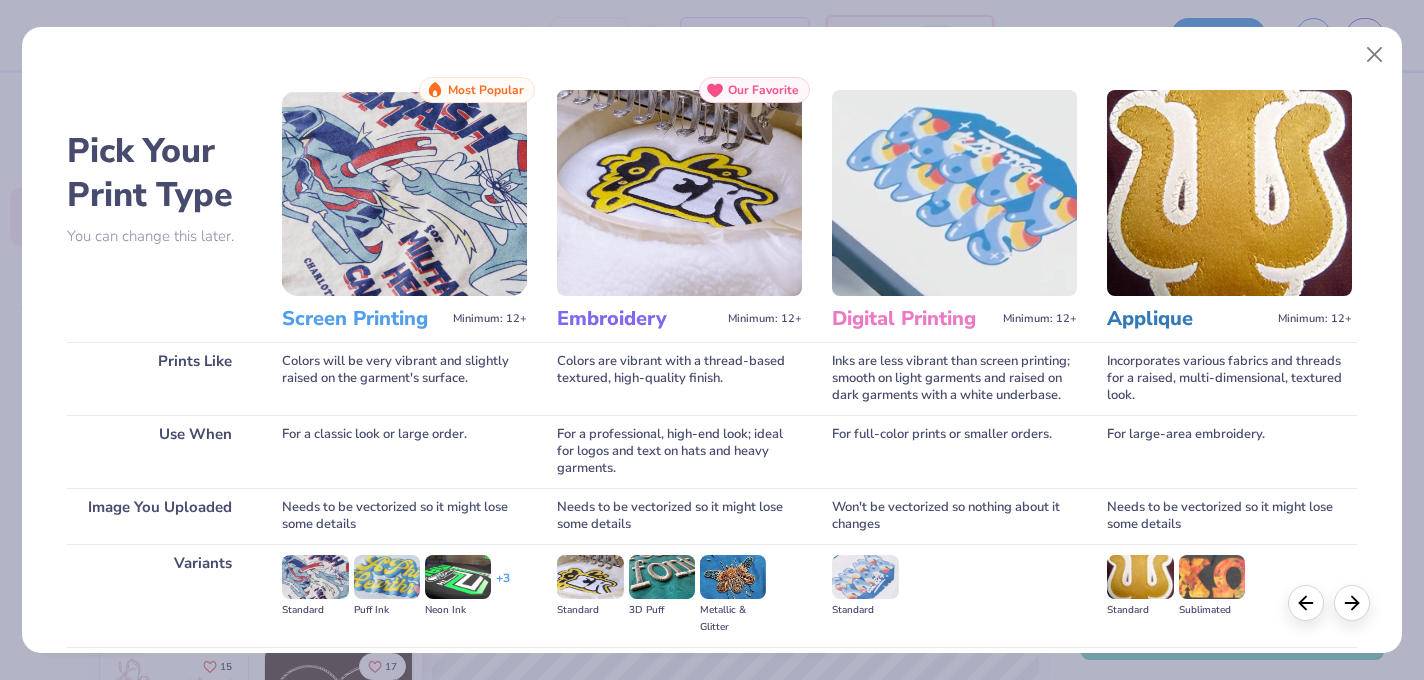click at bounding box center (404, 193) 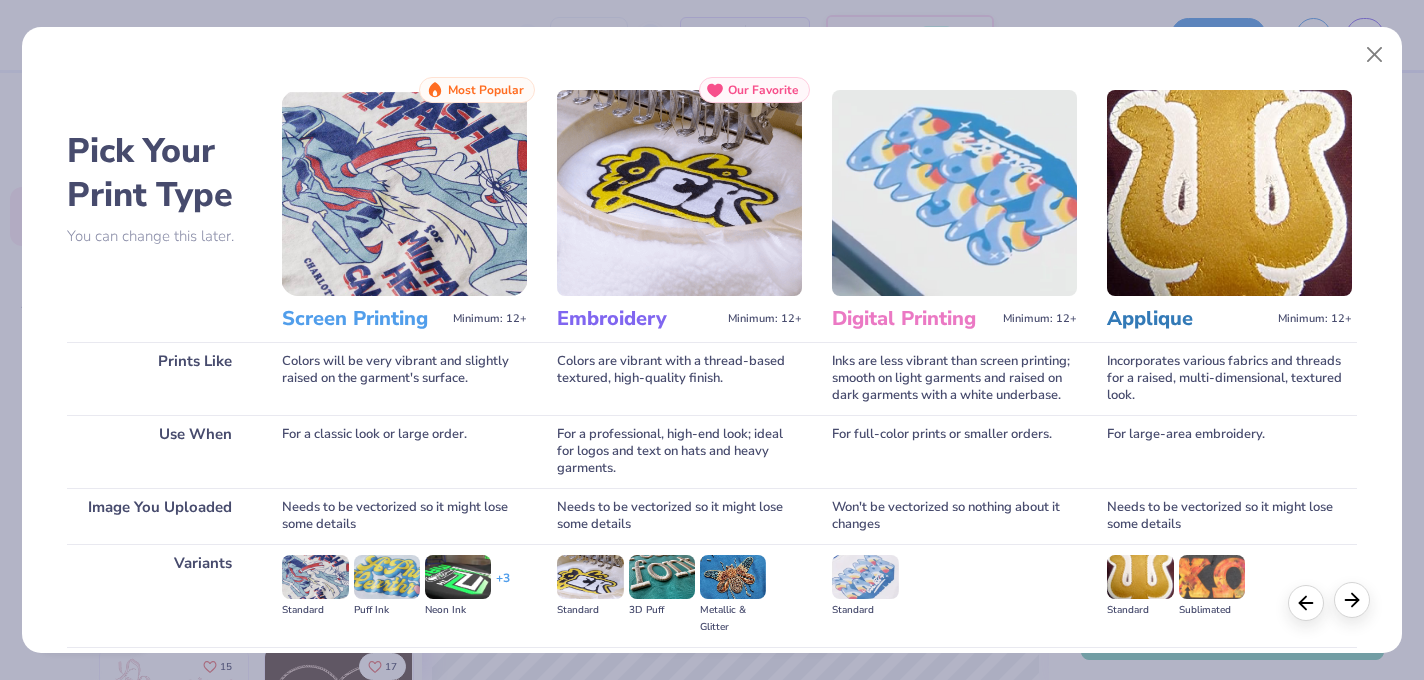 click 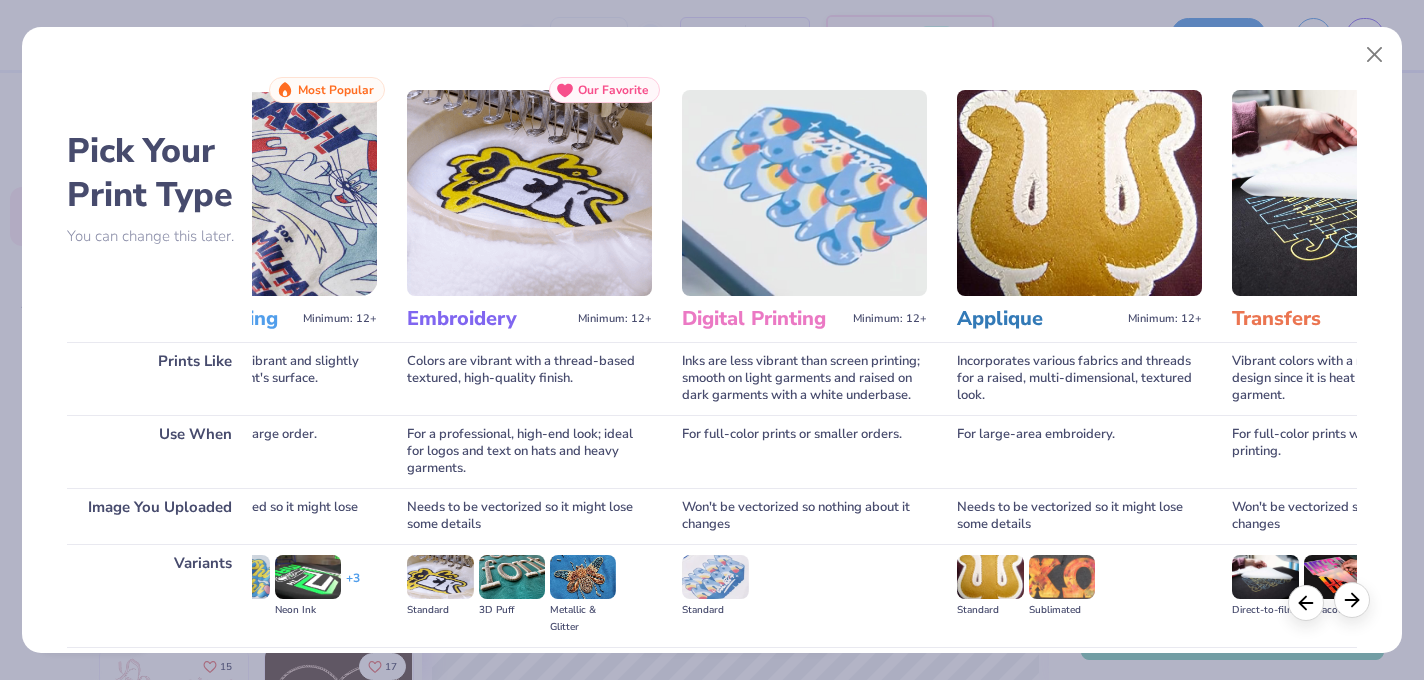 click 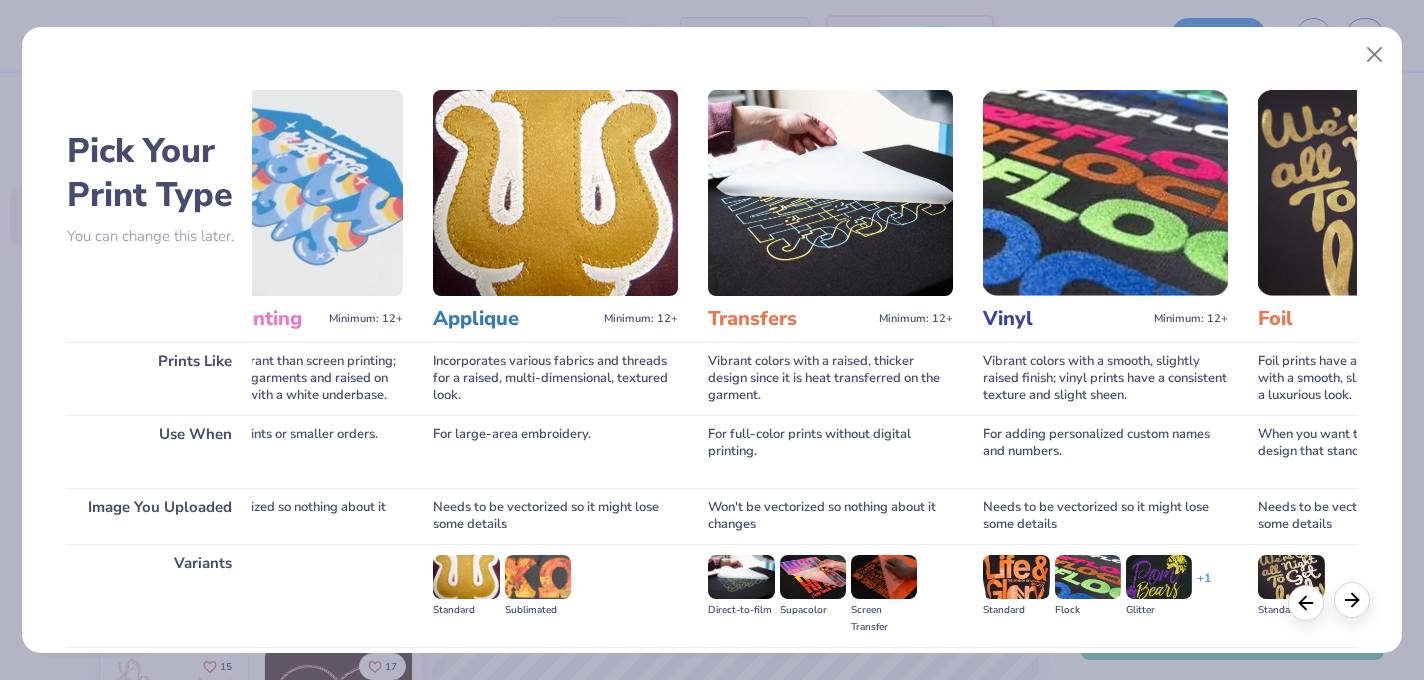 click 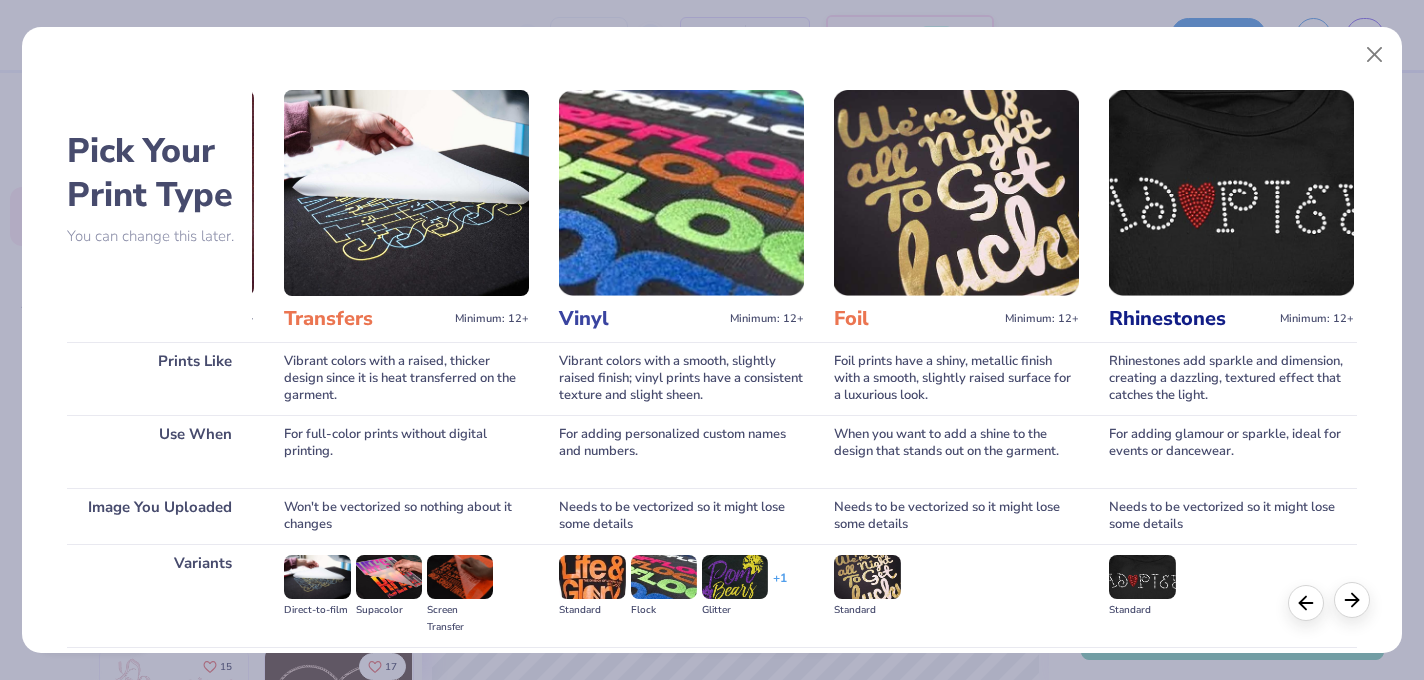click 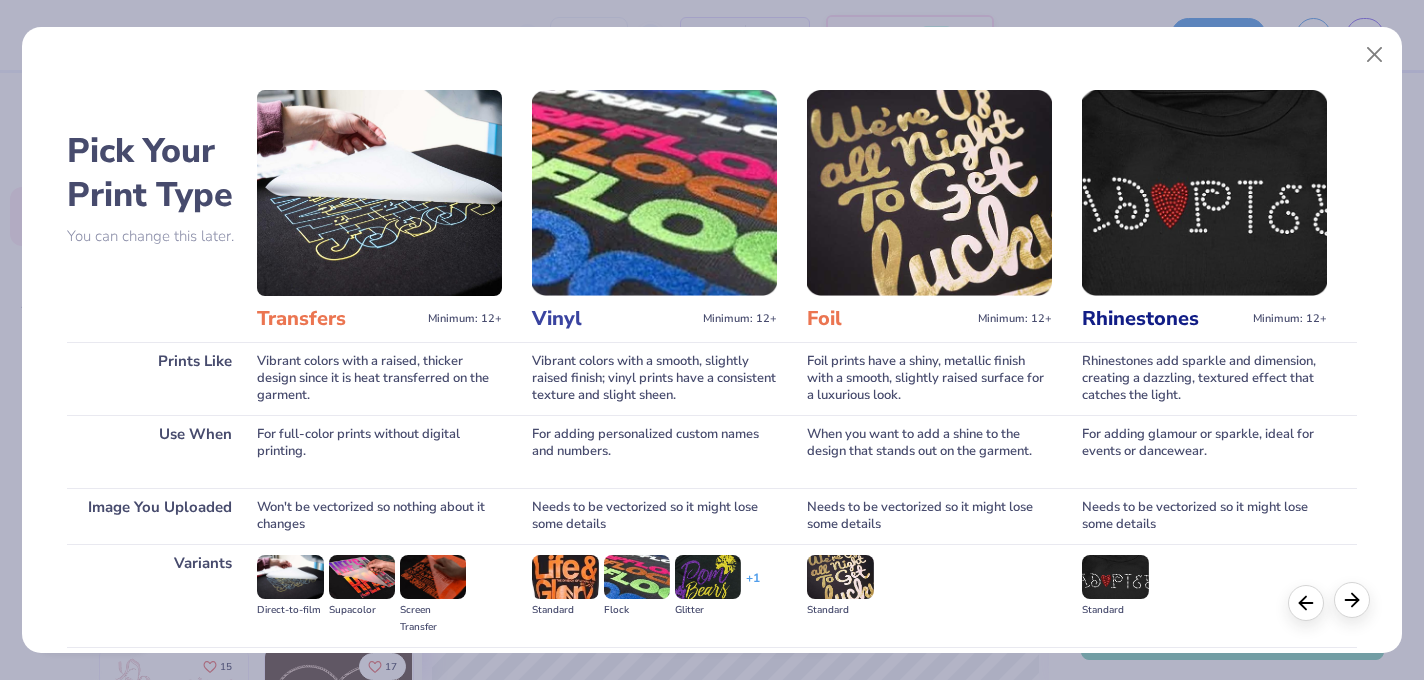 click 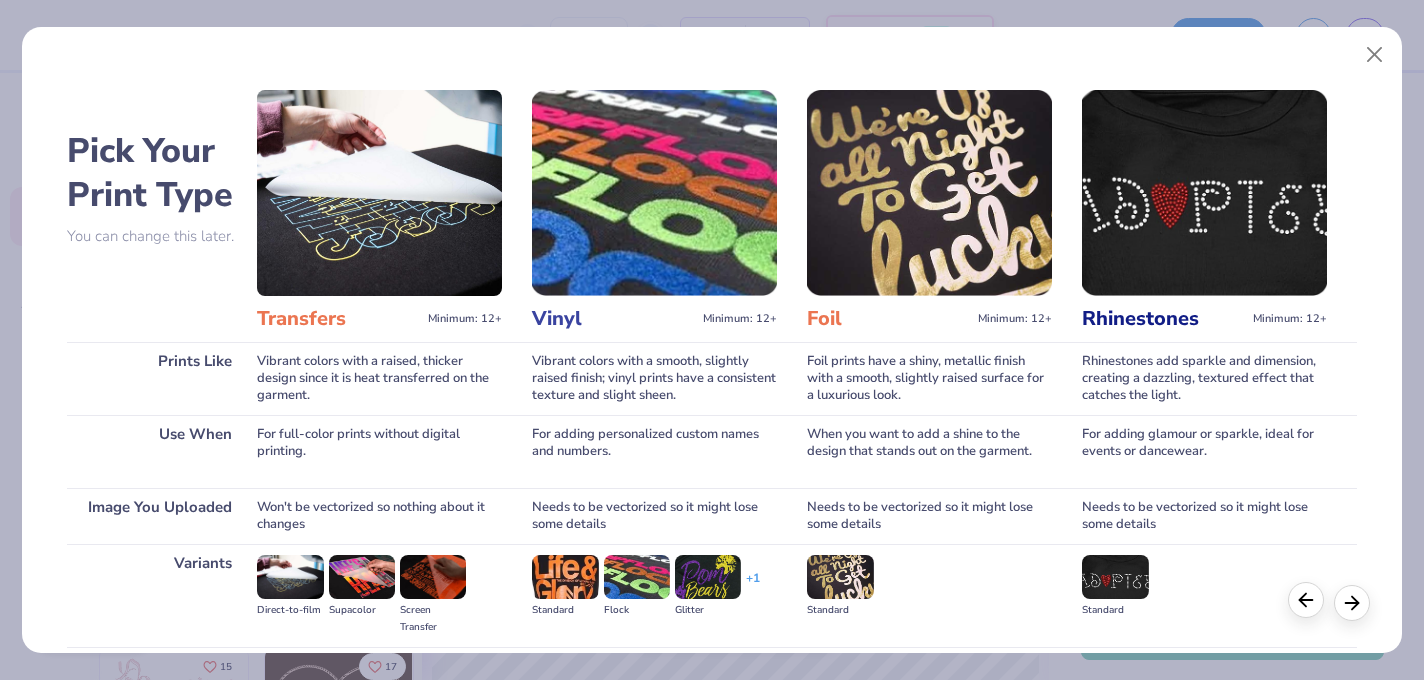 click 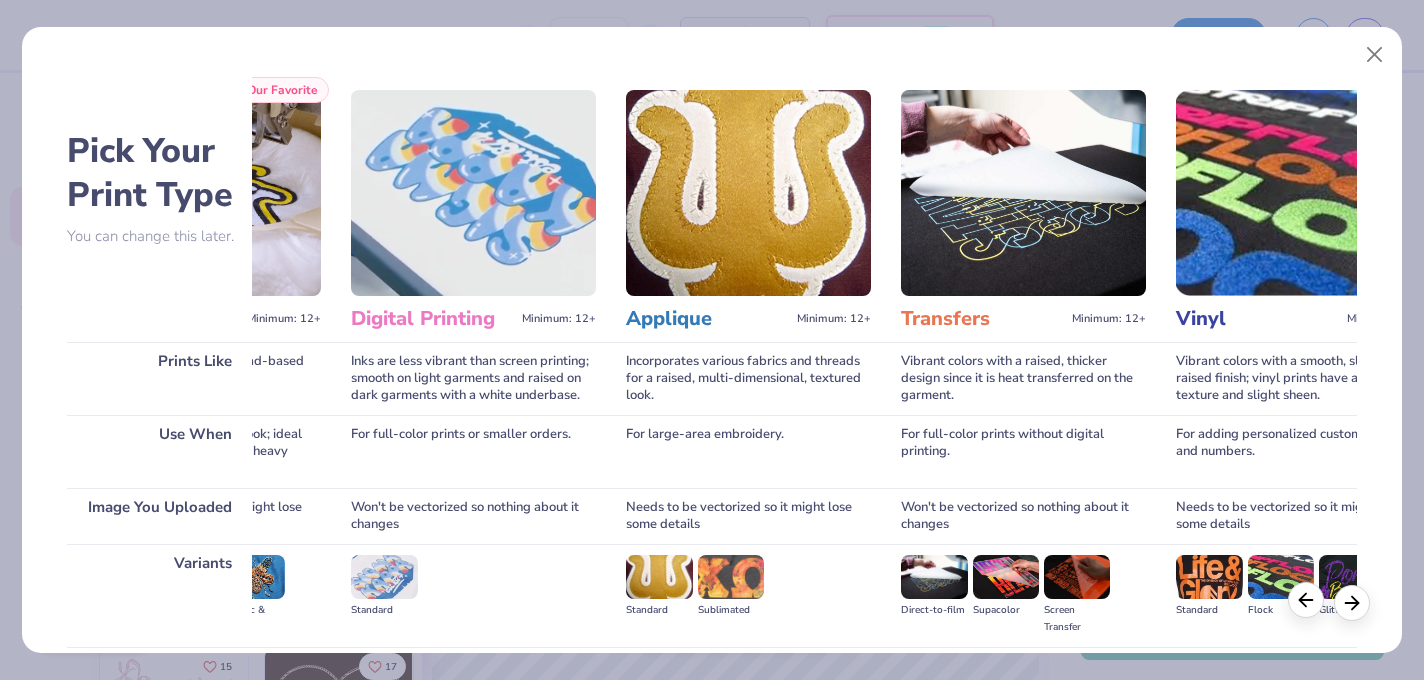 click 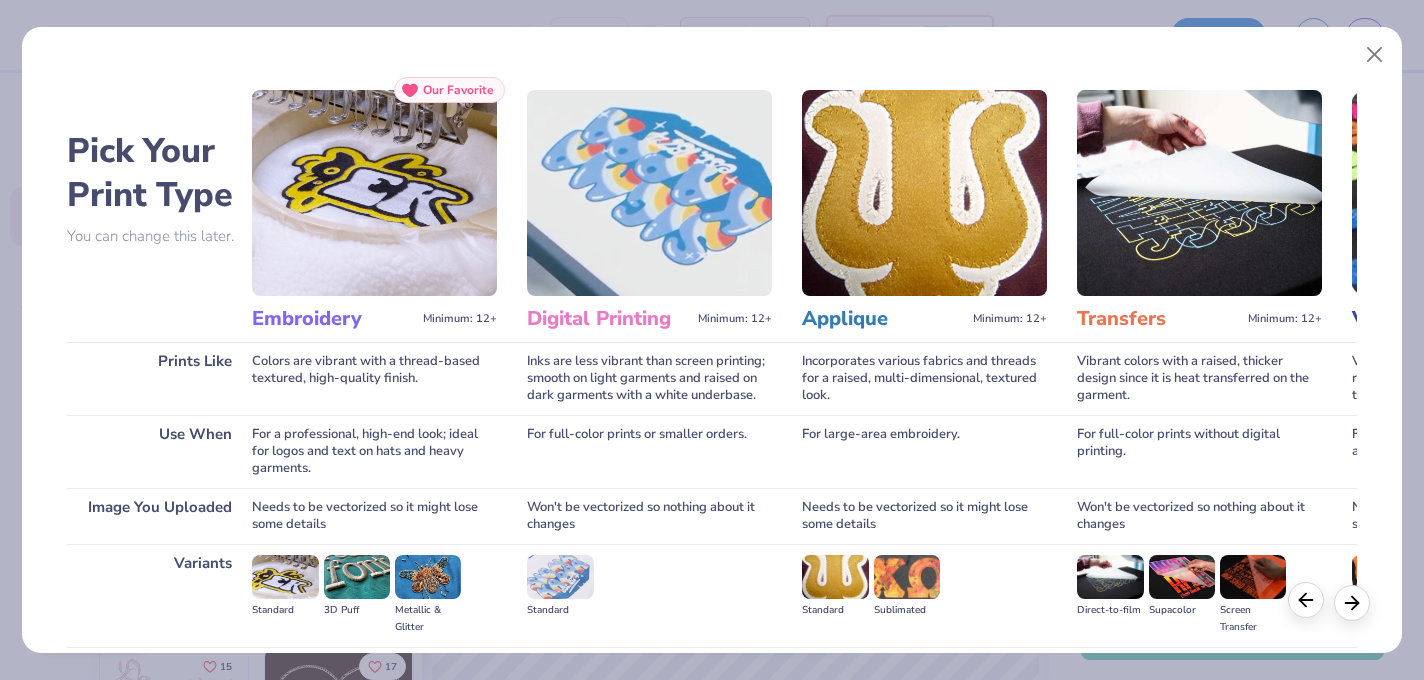 scroll, scrollTop: 0, scrollLeft: 50, axis: horizontal 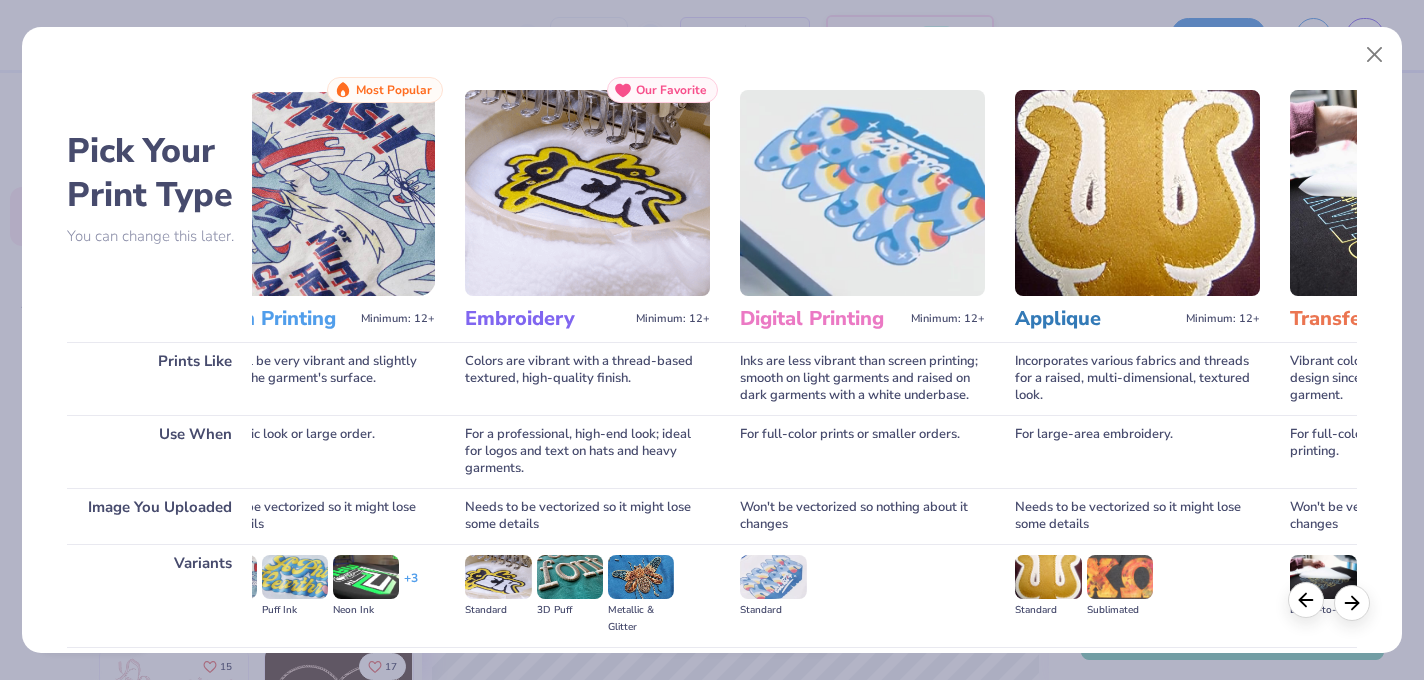 click 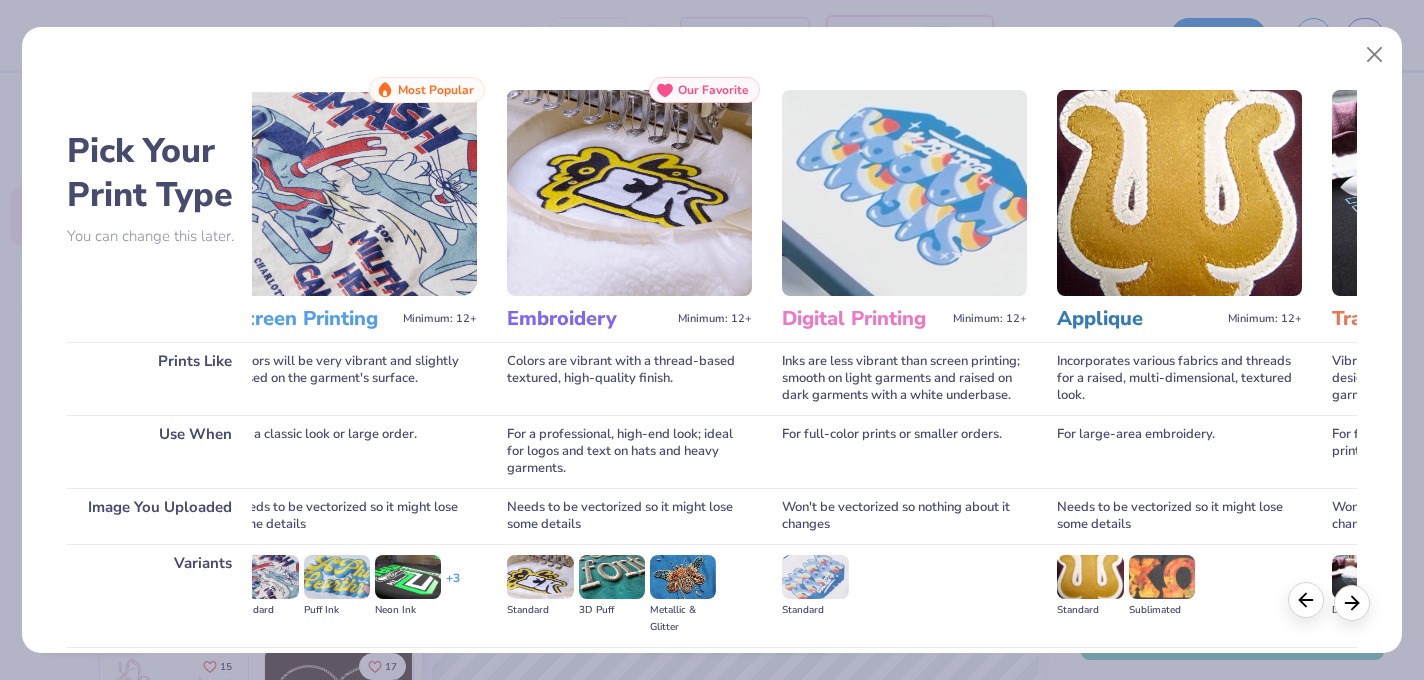 scroll, scrollTop: 0, scrollLeft: 0, axis: both 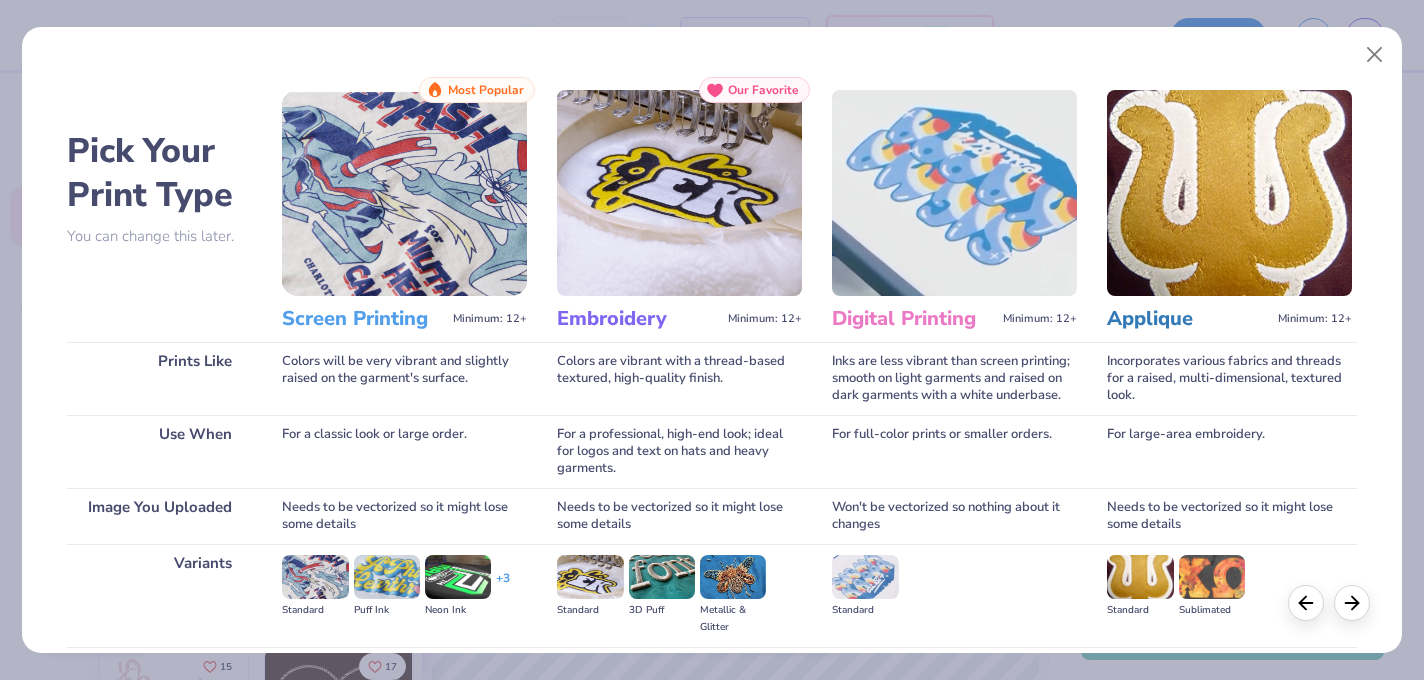 click on "Screen Printing Minimum: 12+" at bounding box center [404, 319] 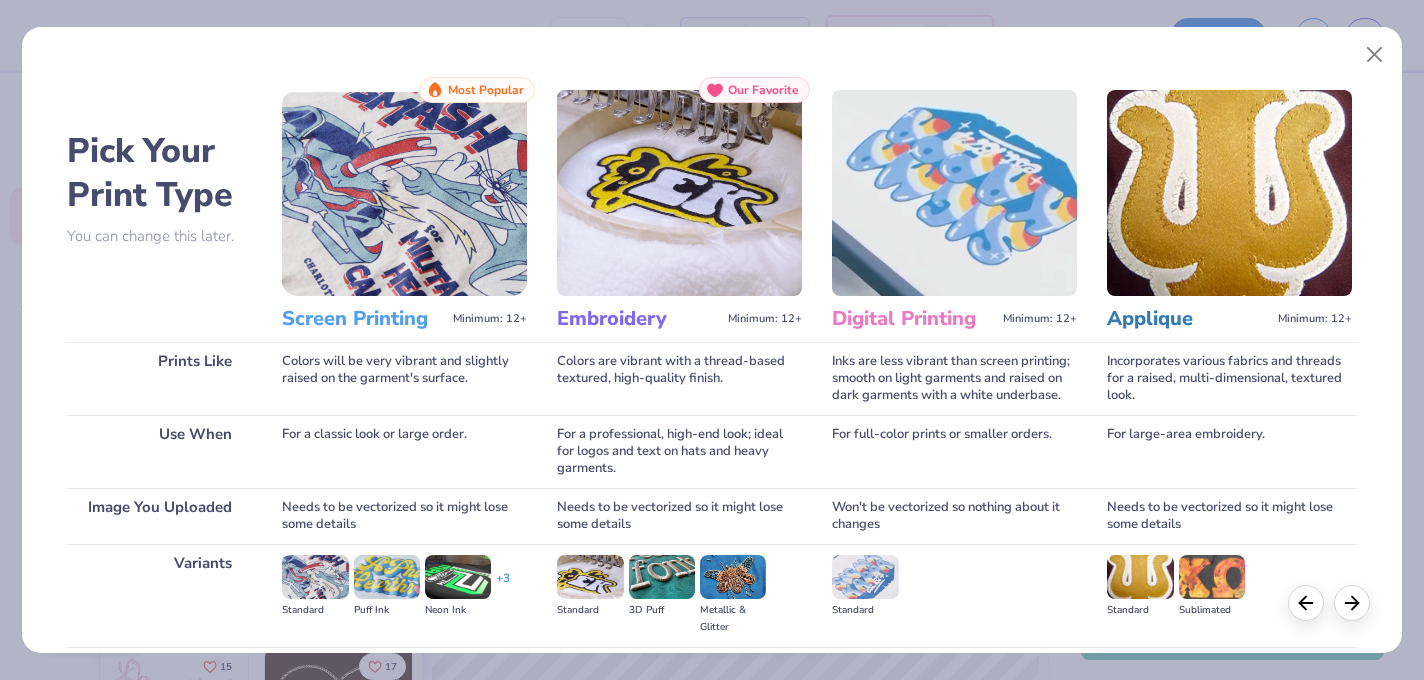 click on "Most Popular" at bounding box center (486, 90) 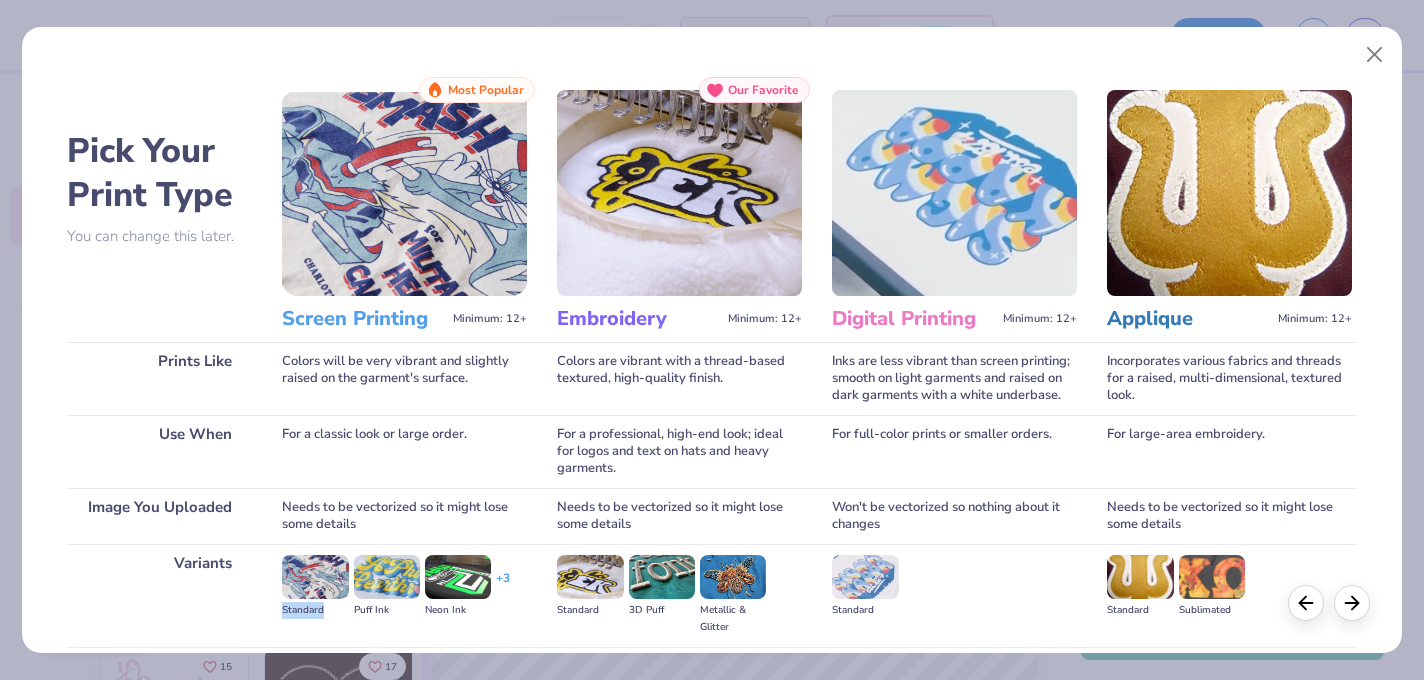 click on "Standard" at bounding box center [315, 587] 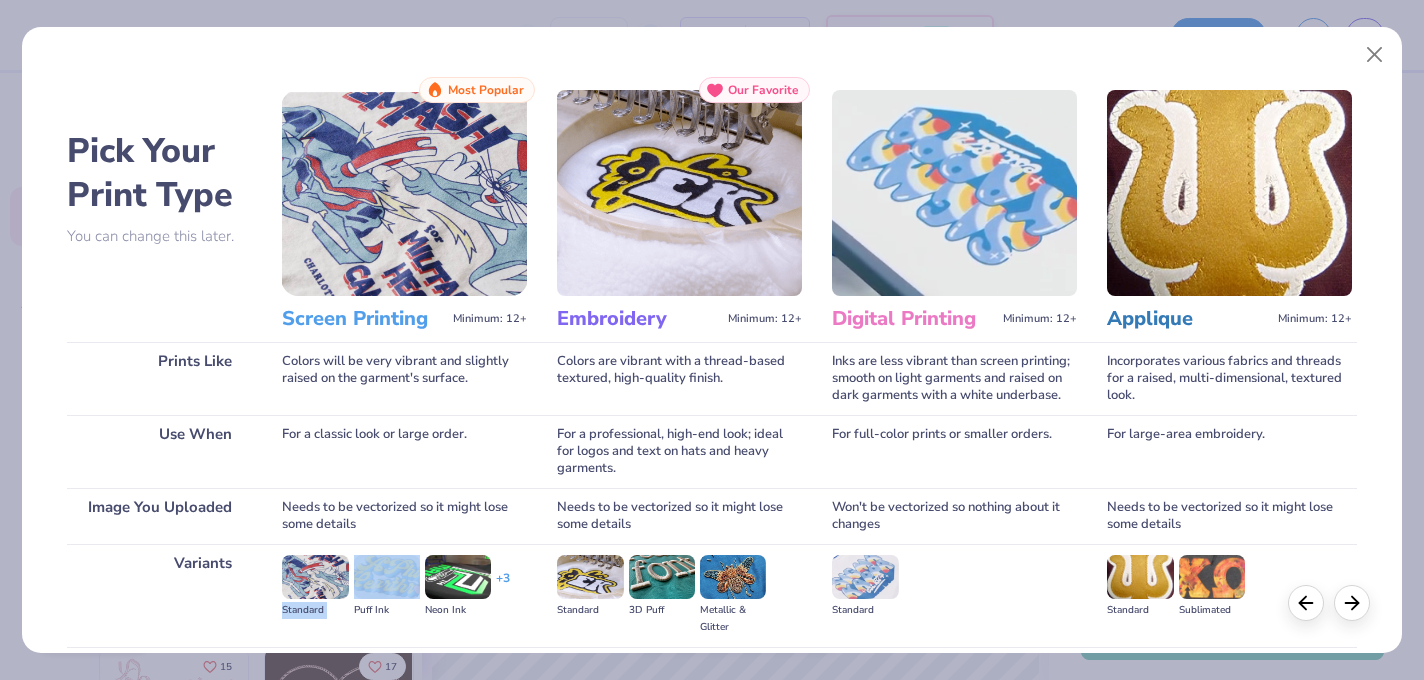 click on "Standard" at bounding box center [315, 587] 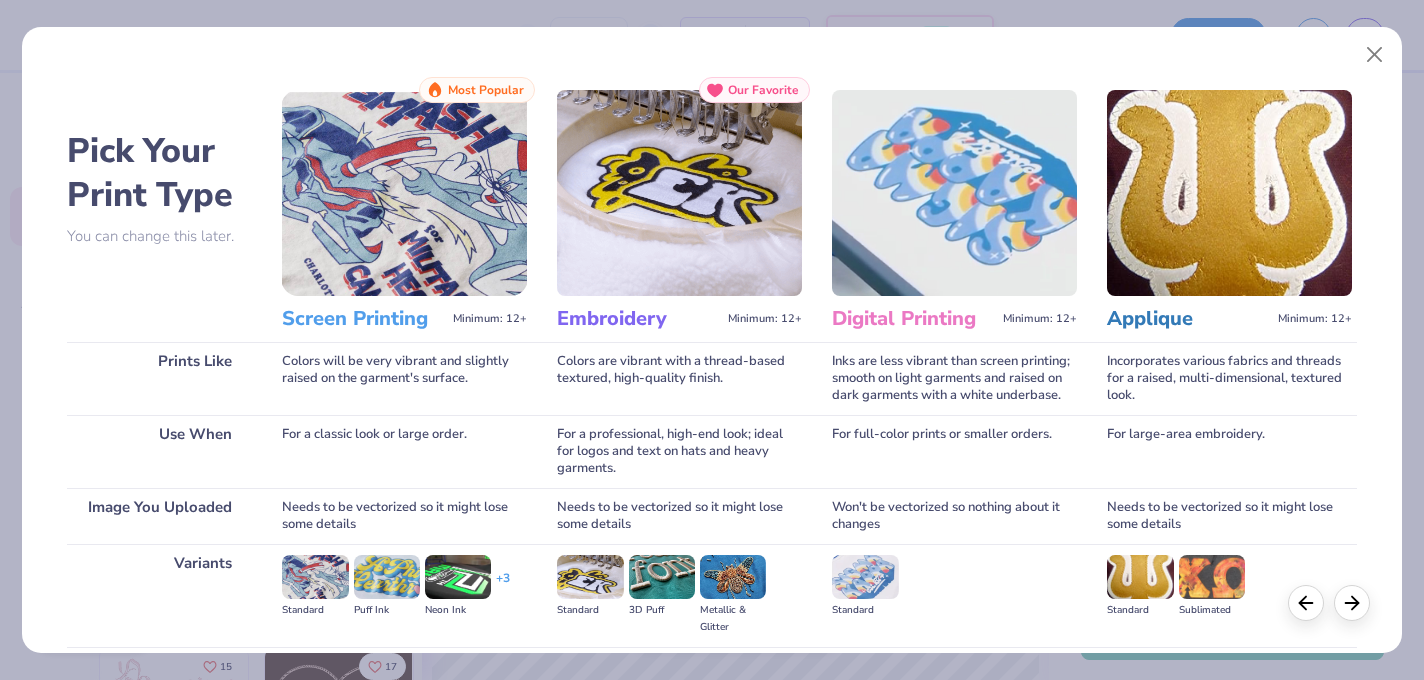 click on "For a classic look or large order." at bounding box center [404, 451] 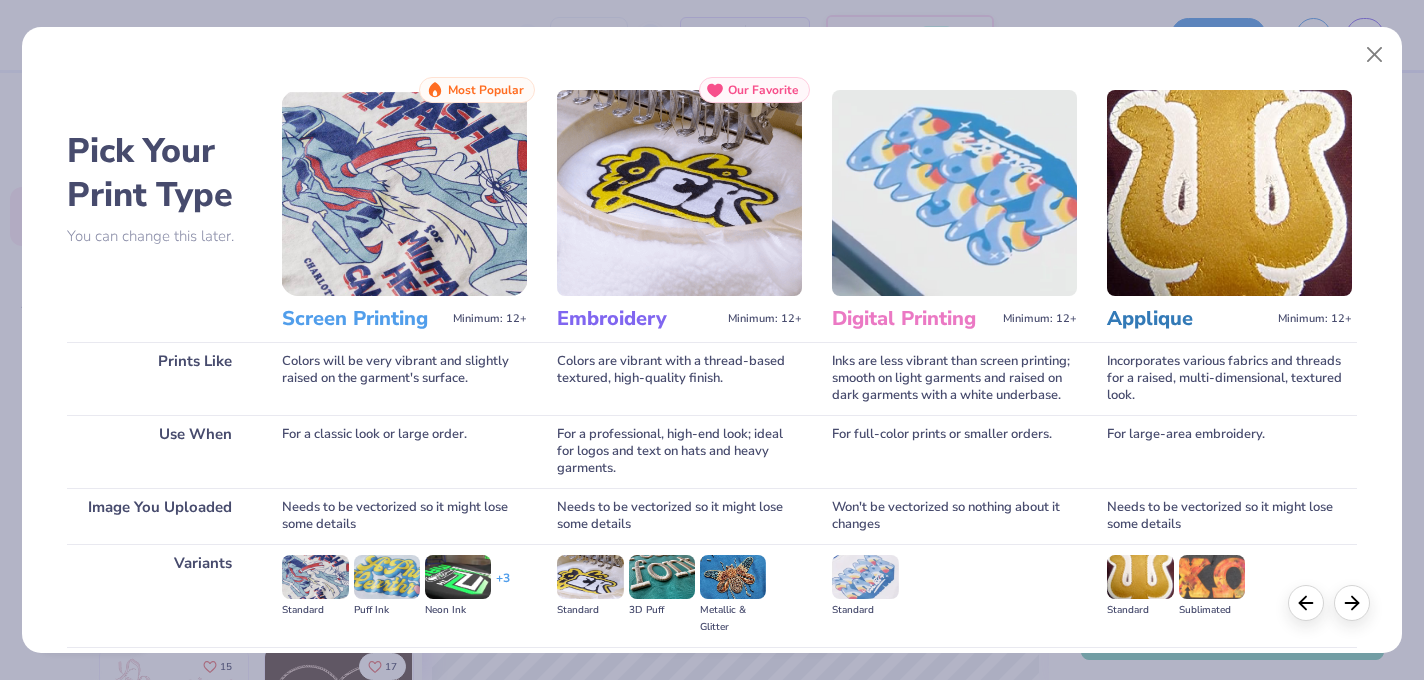 click at bounding box center [315, 577] 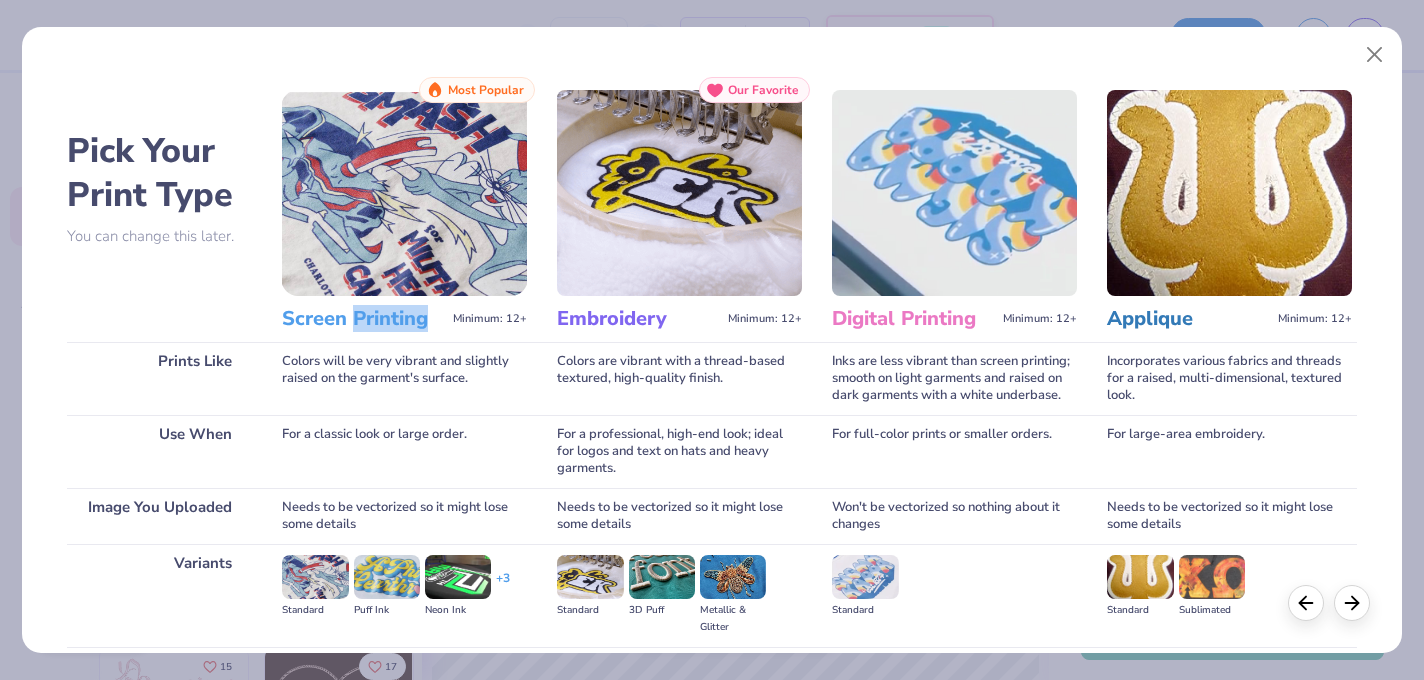 click on "Screen Printing" at bounding box center (363, 319) 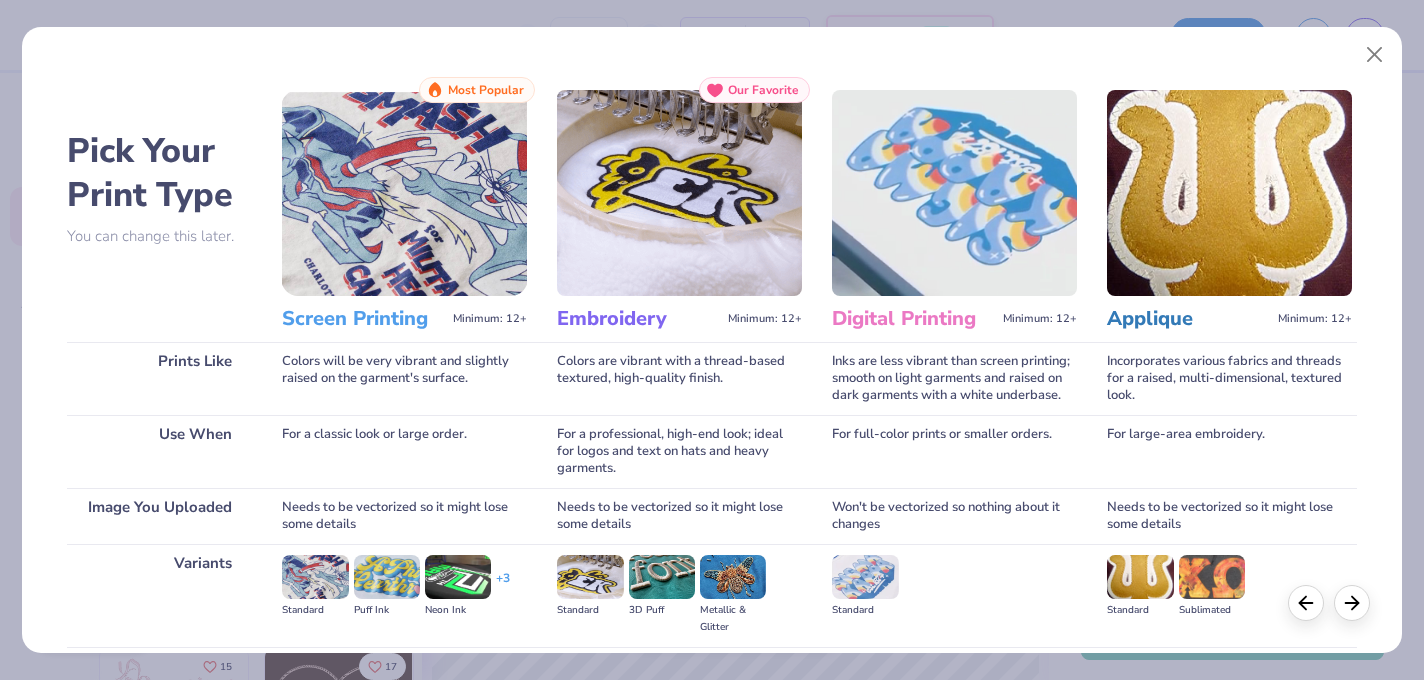 click on "Minimum: 12+" at bounding box center (490, 319) 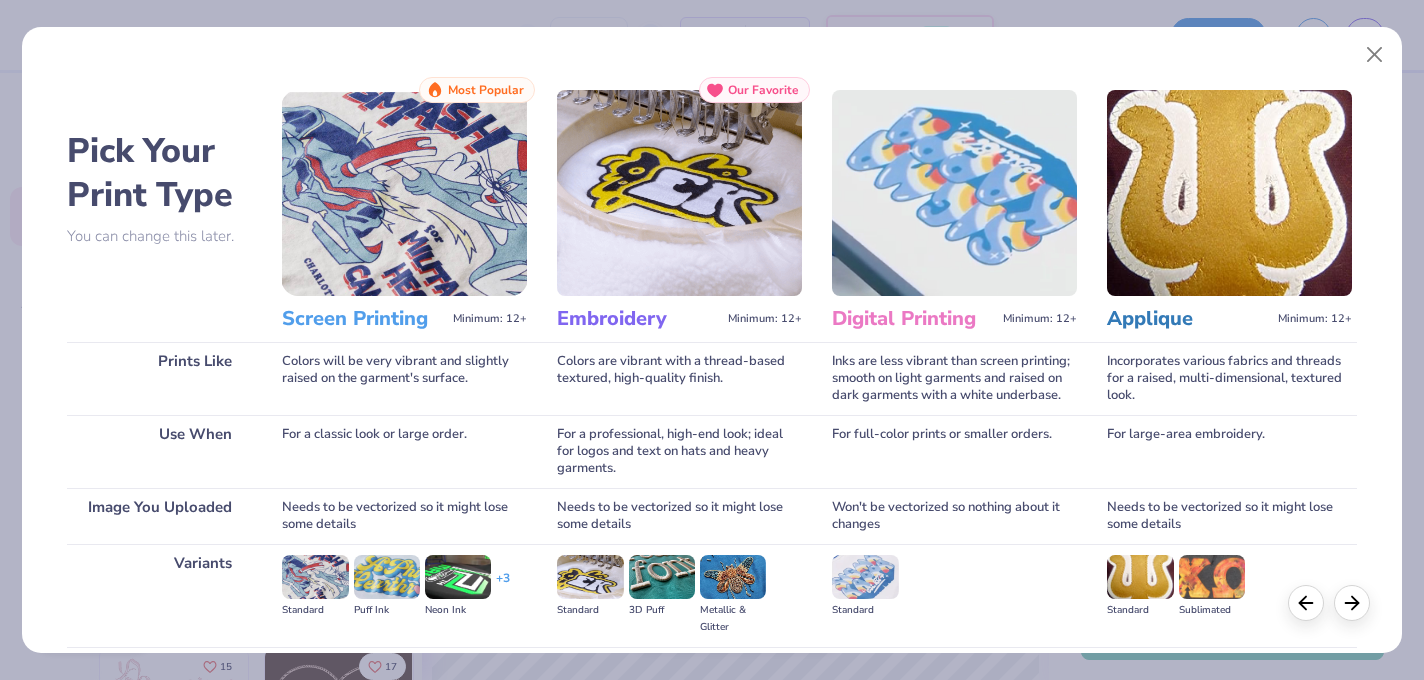 click at bounding box center (404, 193) 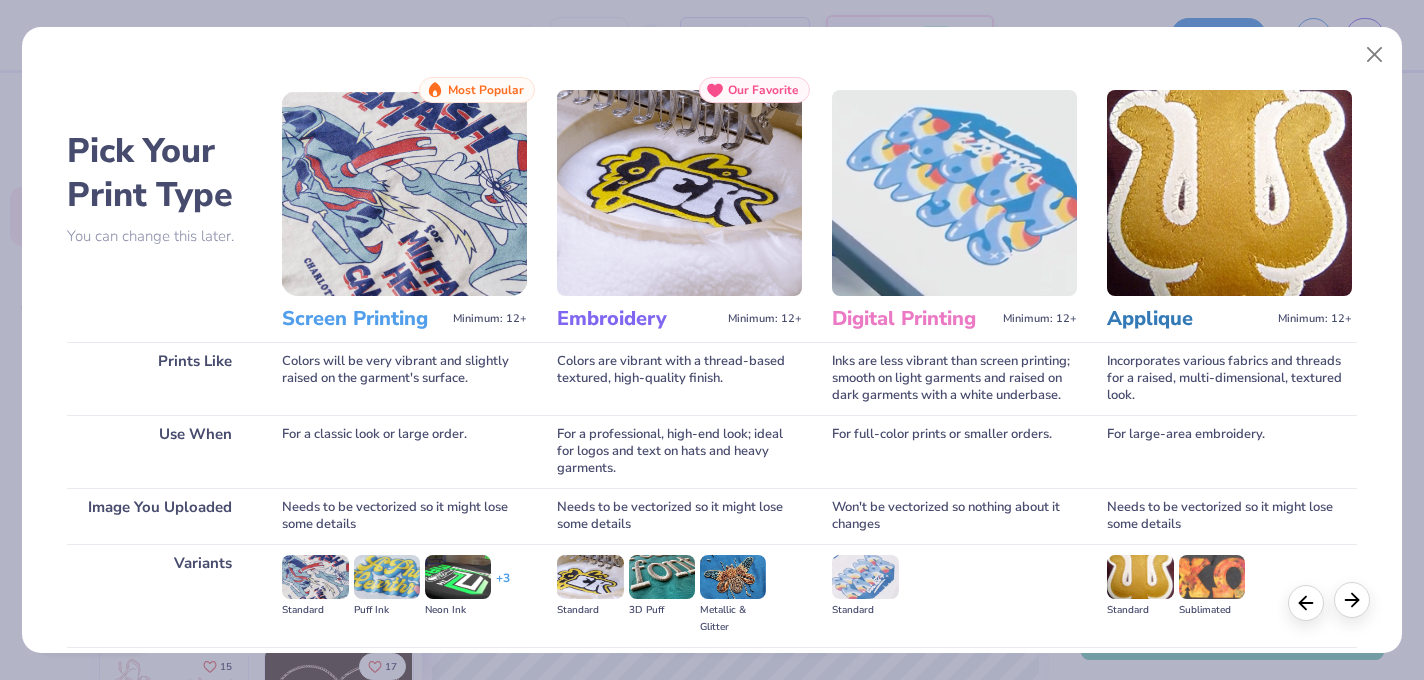 click at bounding box center [1352, 600] 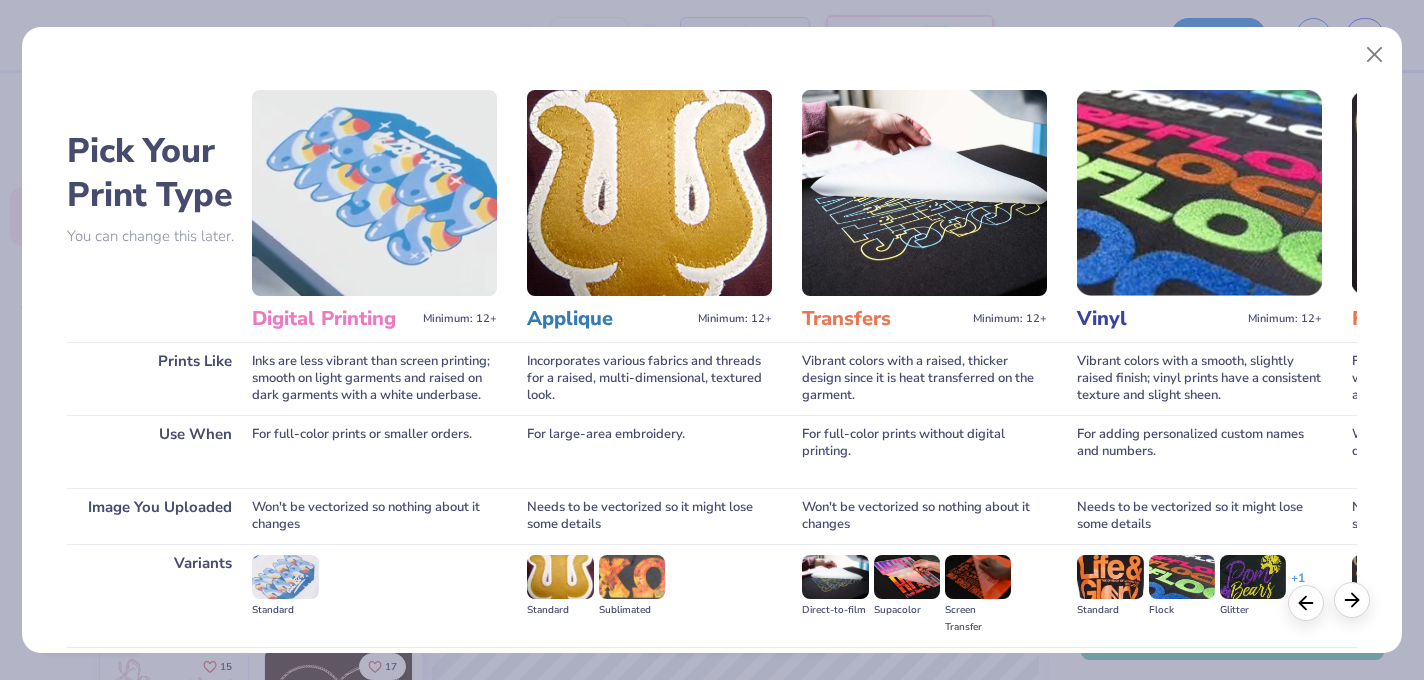 click at bounding box center (1352, 600) 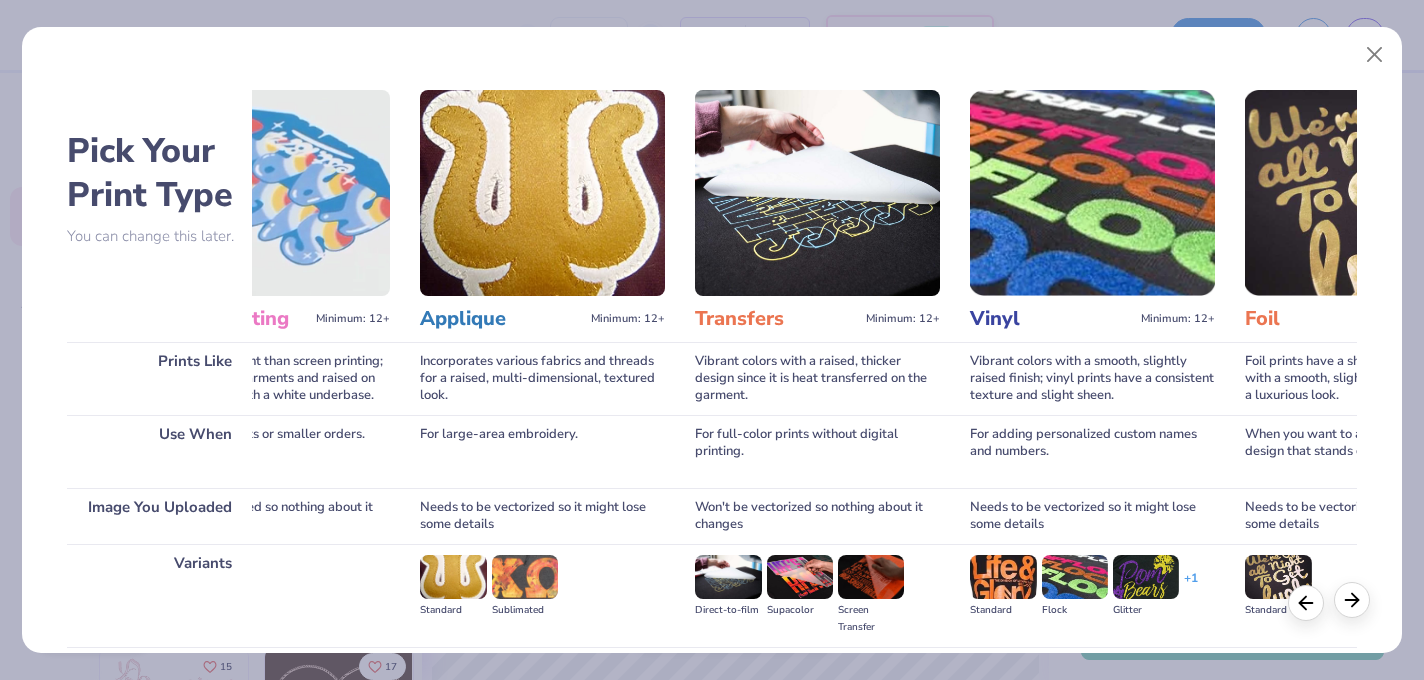 click at bounding box center (1352, 600) 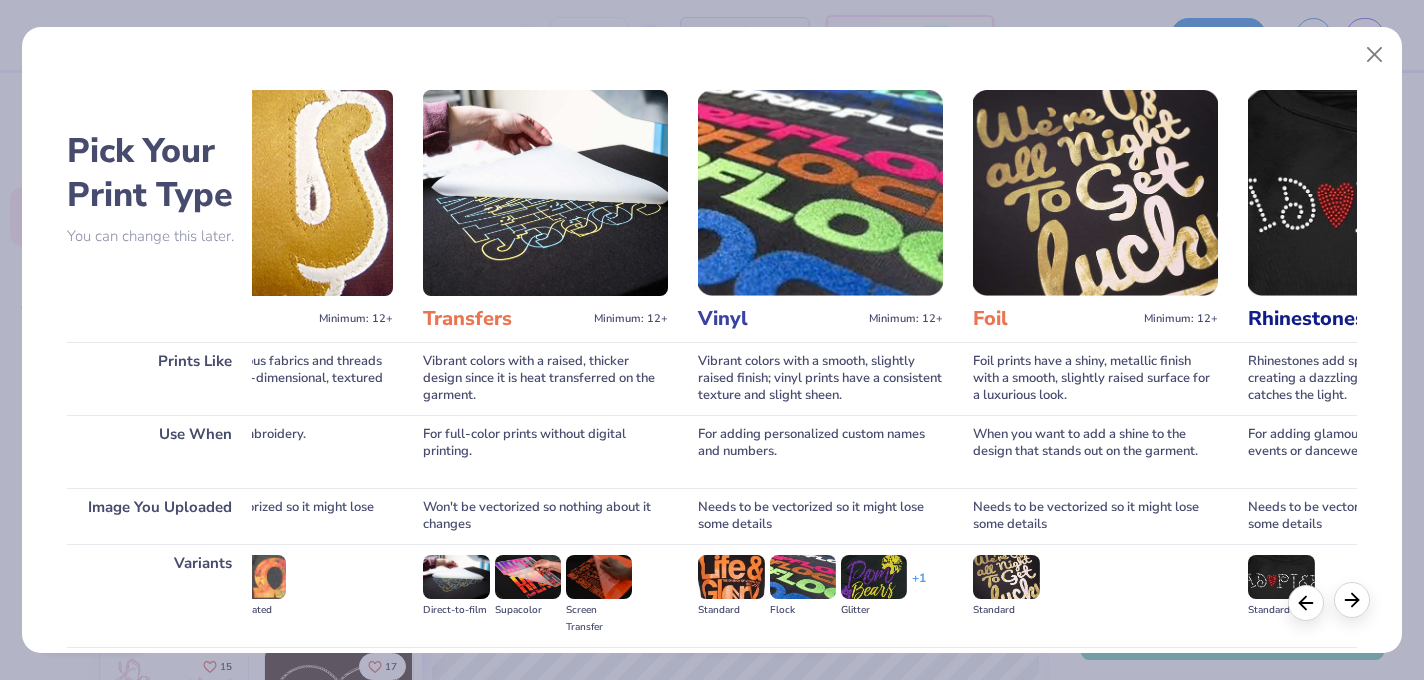 click at bounding box center [1352, 600] 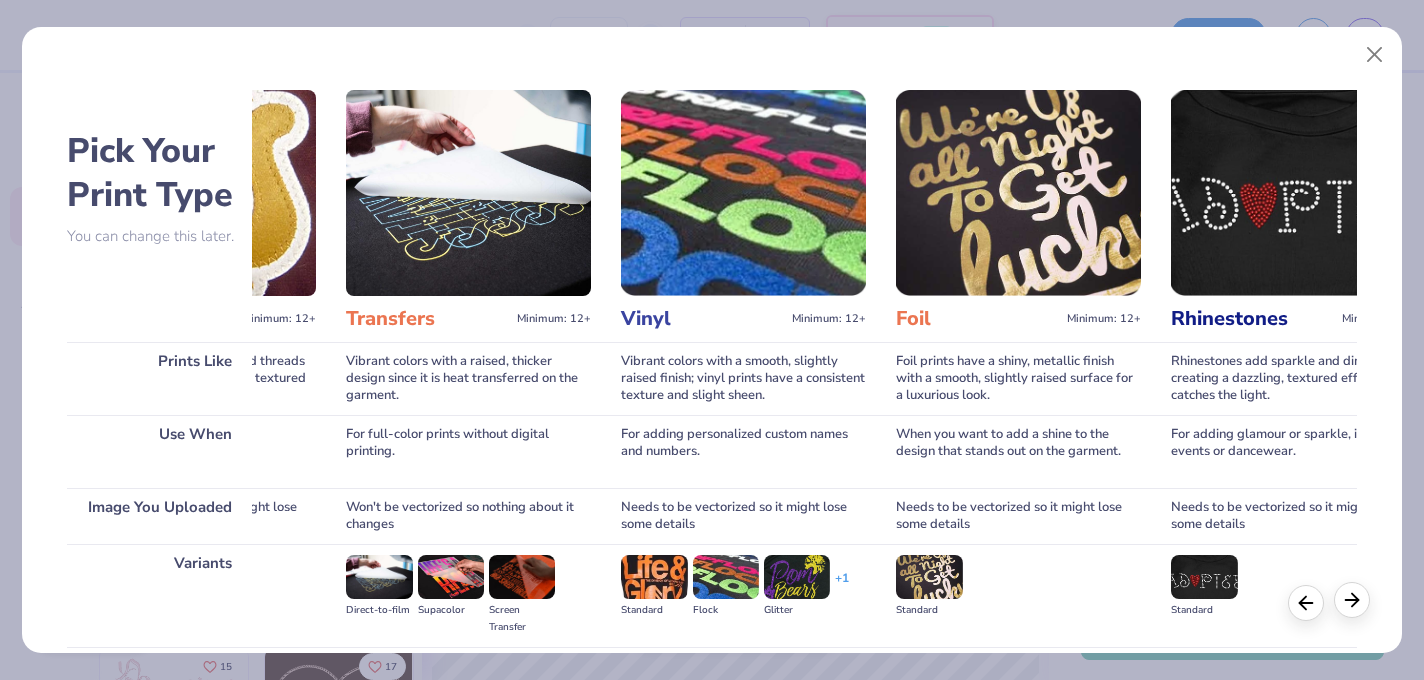 scroll, scrollTop: 0, scrollLeft: 1125, axis: horizontal 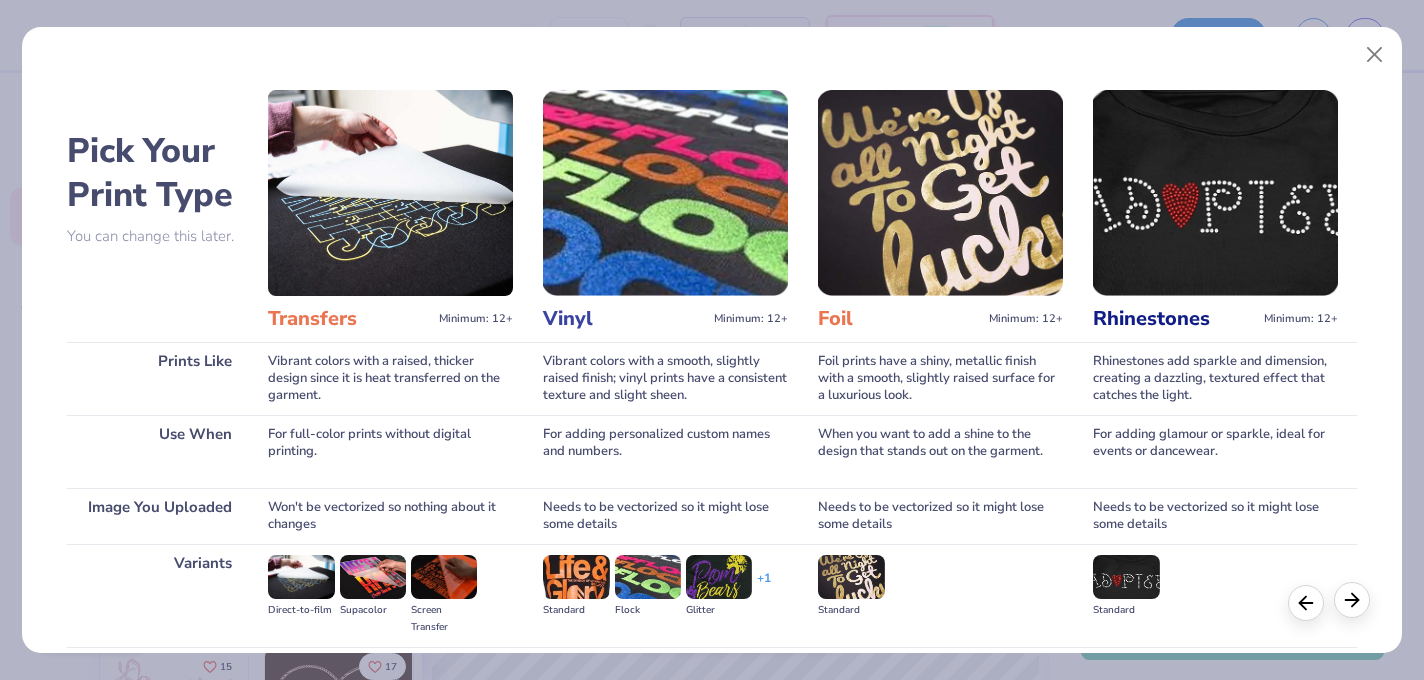 click at bounding box center [1352, 600] 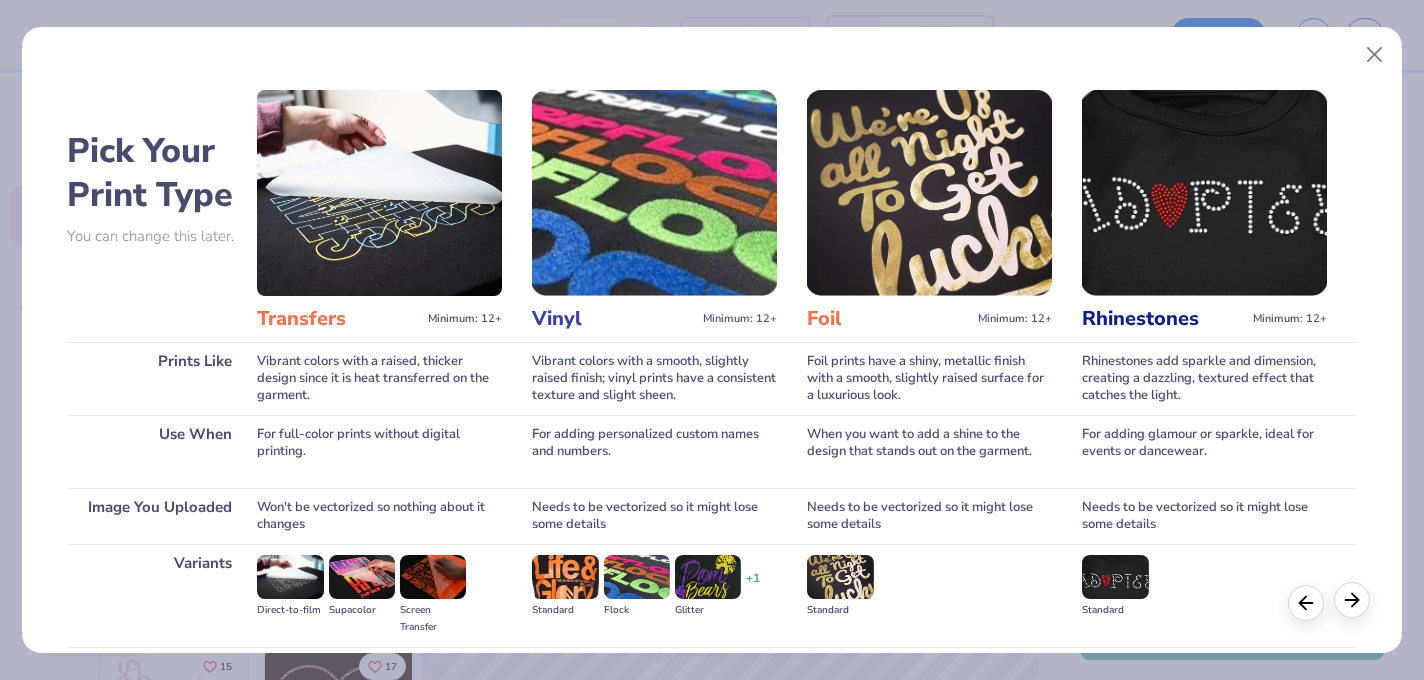 click at bounding box center [1352, 600] 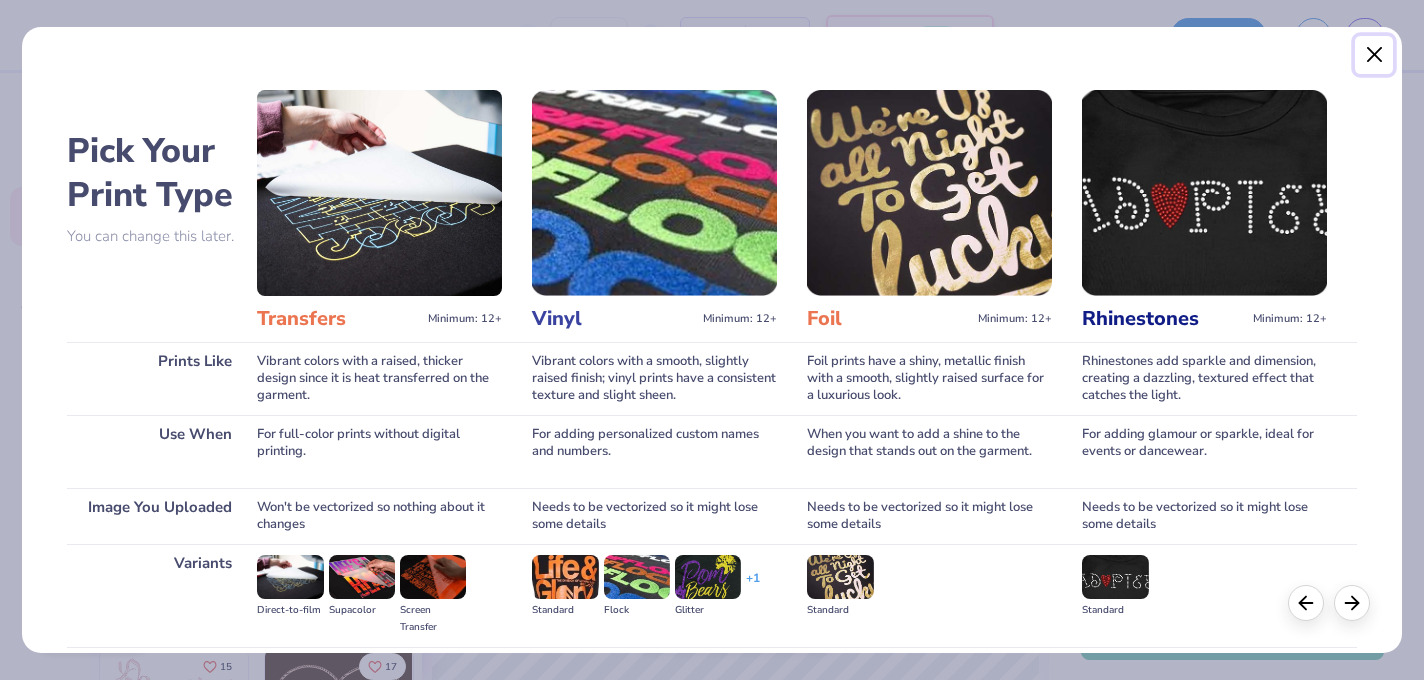 click at bounding box center [1374, 55] 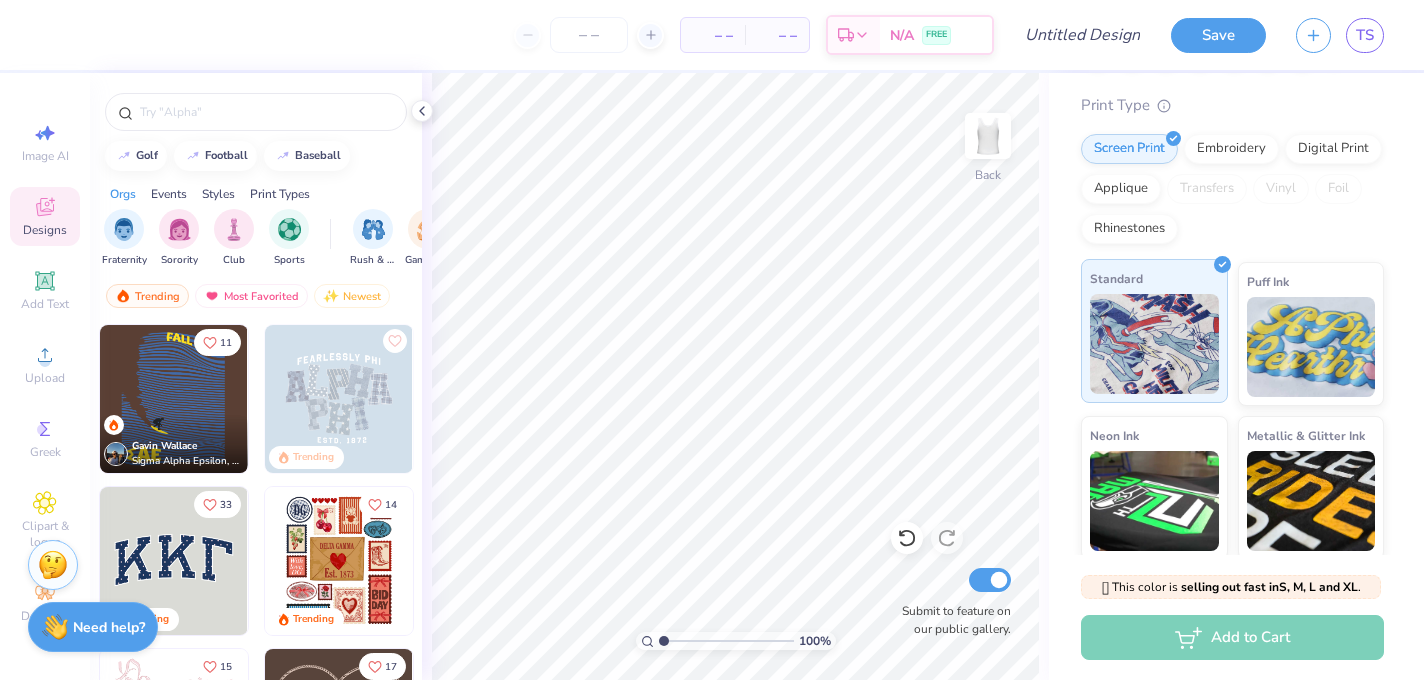 scroll, scrollTop: 163, scrollLeft: 0, axis: vertical 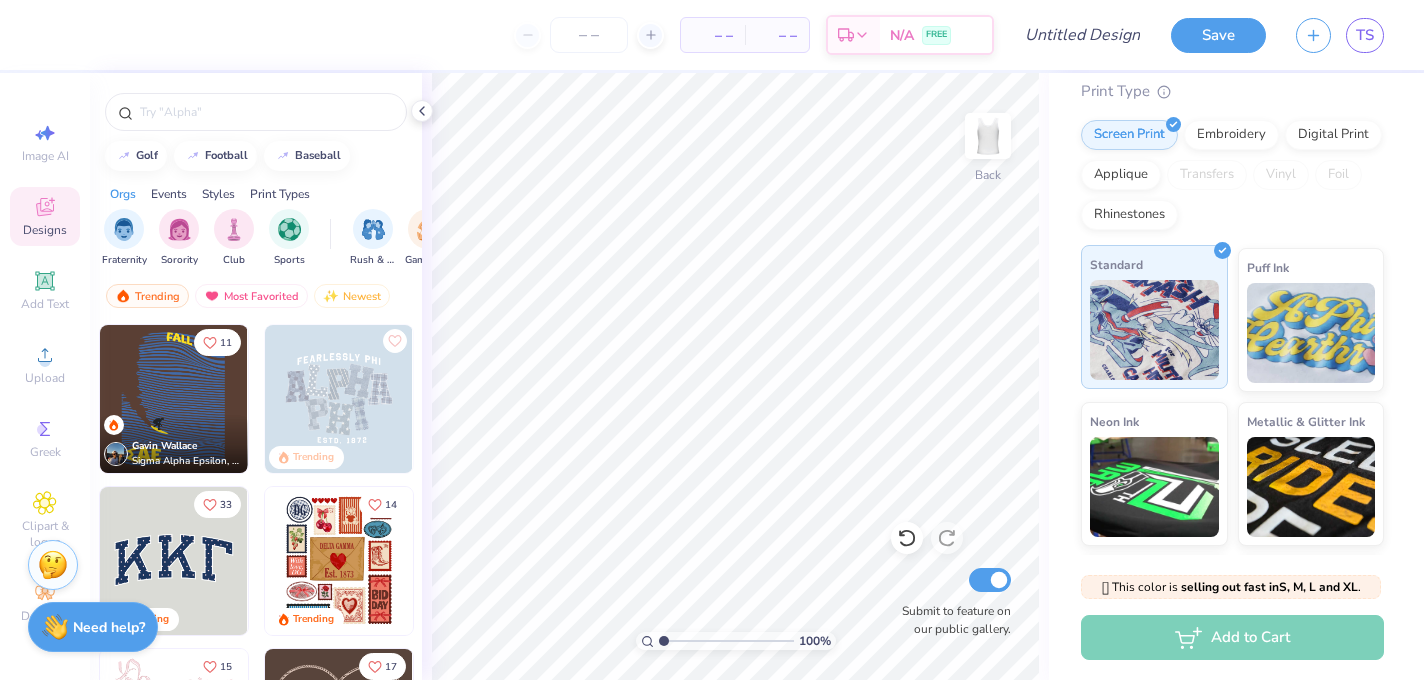 click at bounding box center [1154, 330] 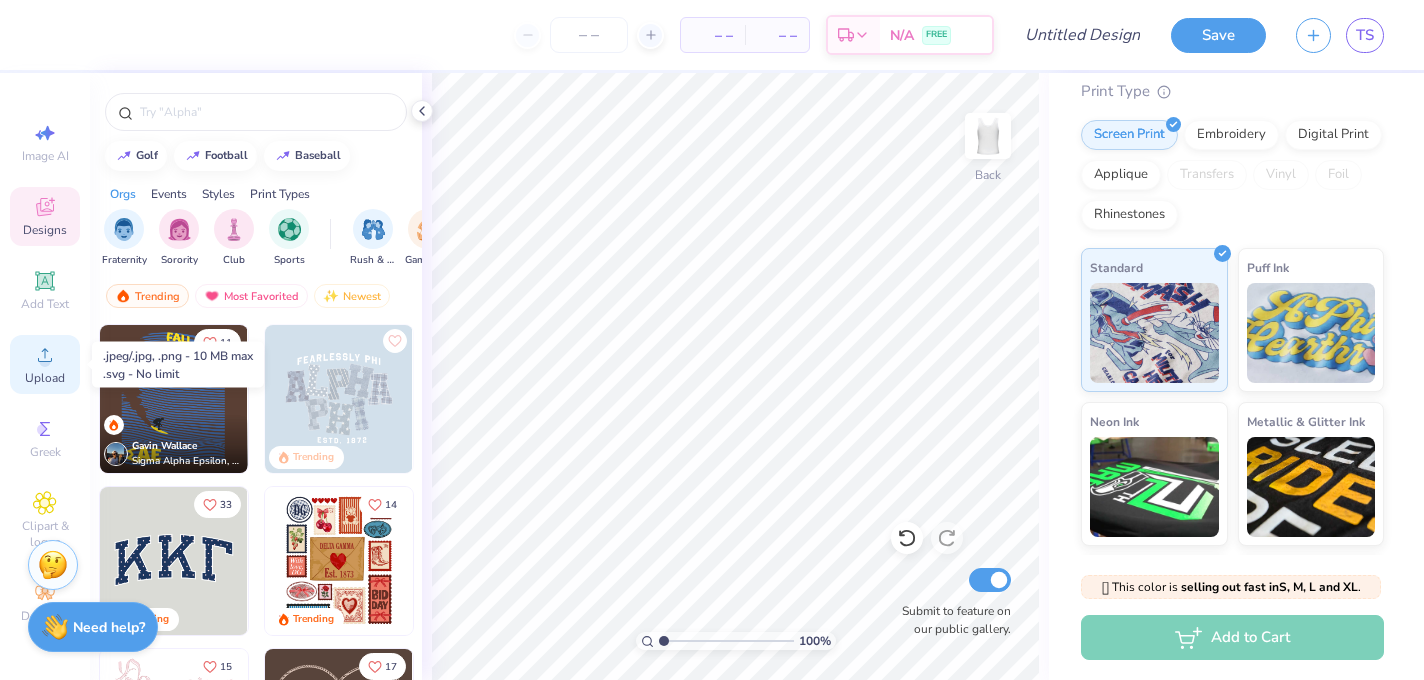 click on "Upload" at bounding box center (45, 378) 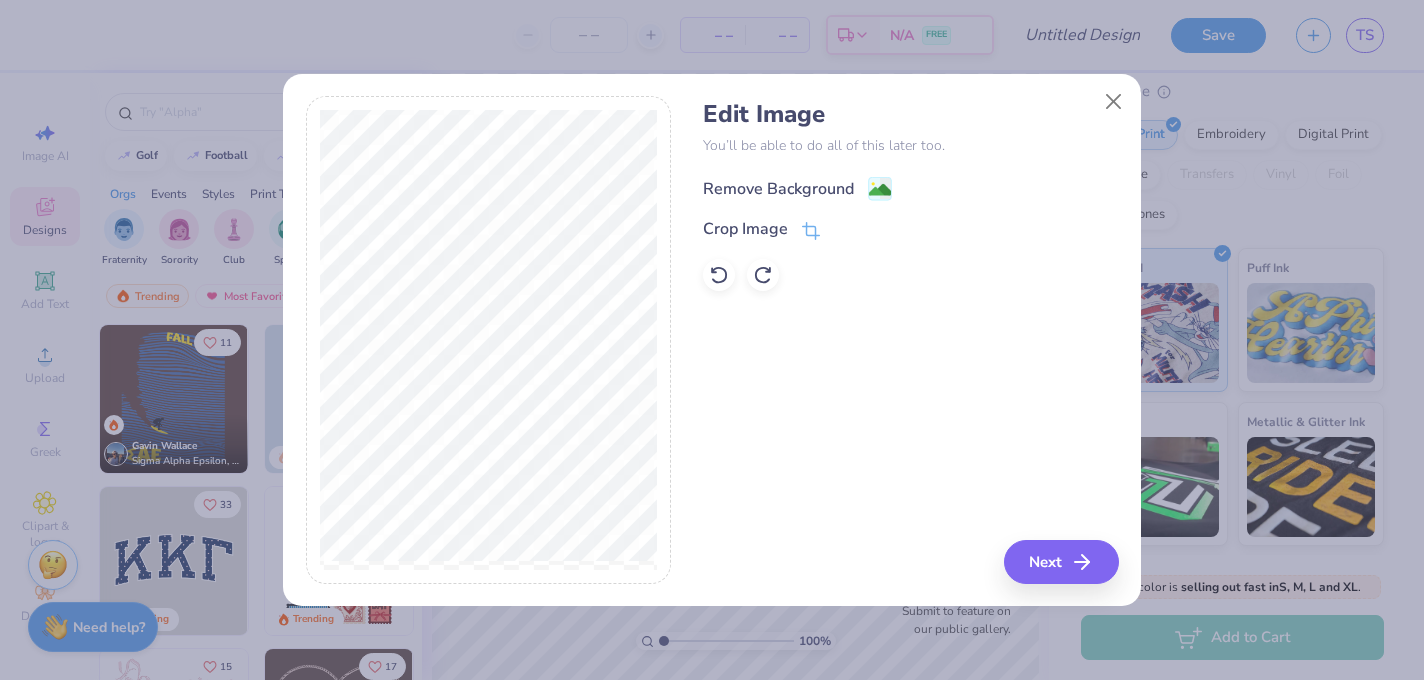 click on "Remove Background" at bounding box center [778, 189] 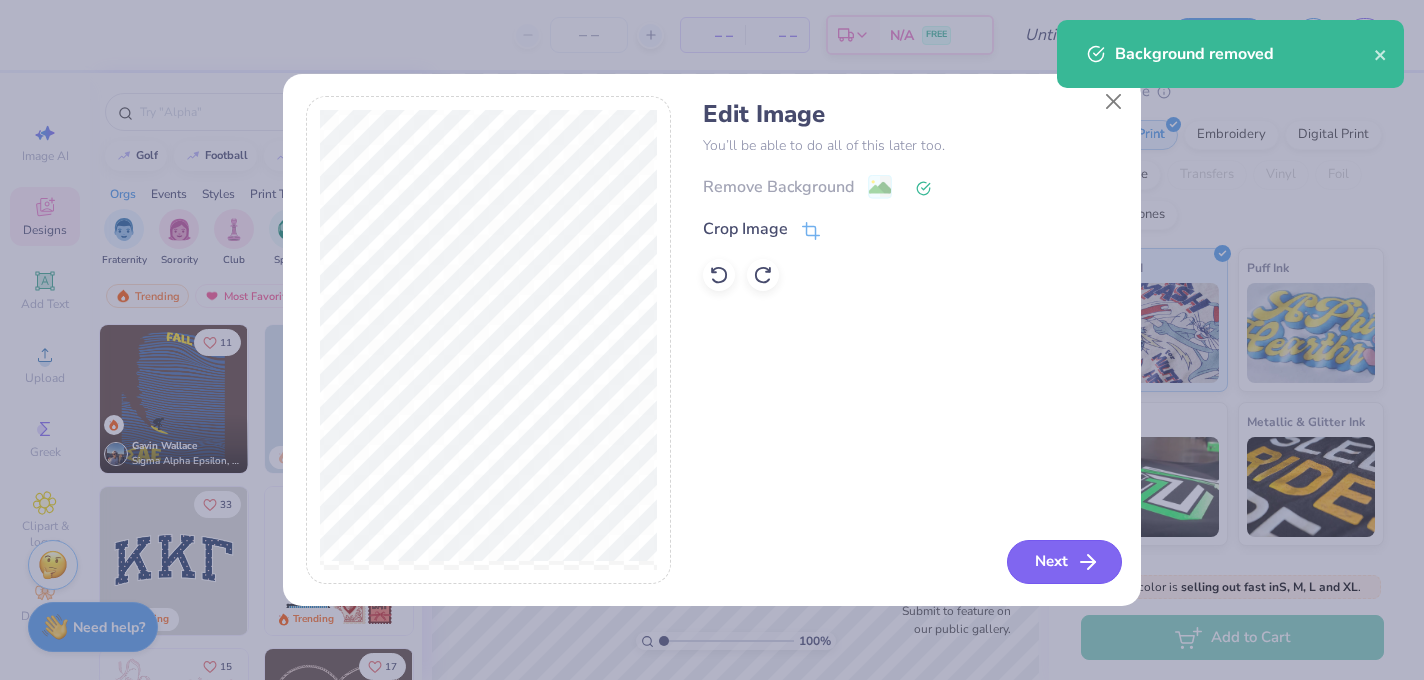 click on "Next" at bounding box center (1064, 562) 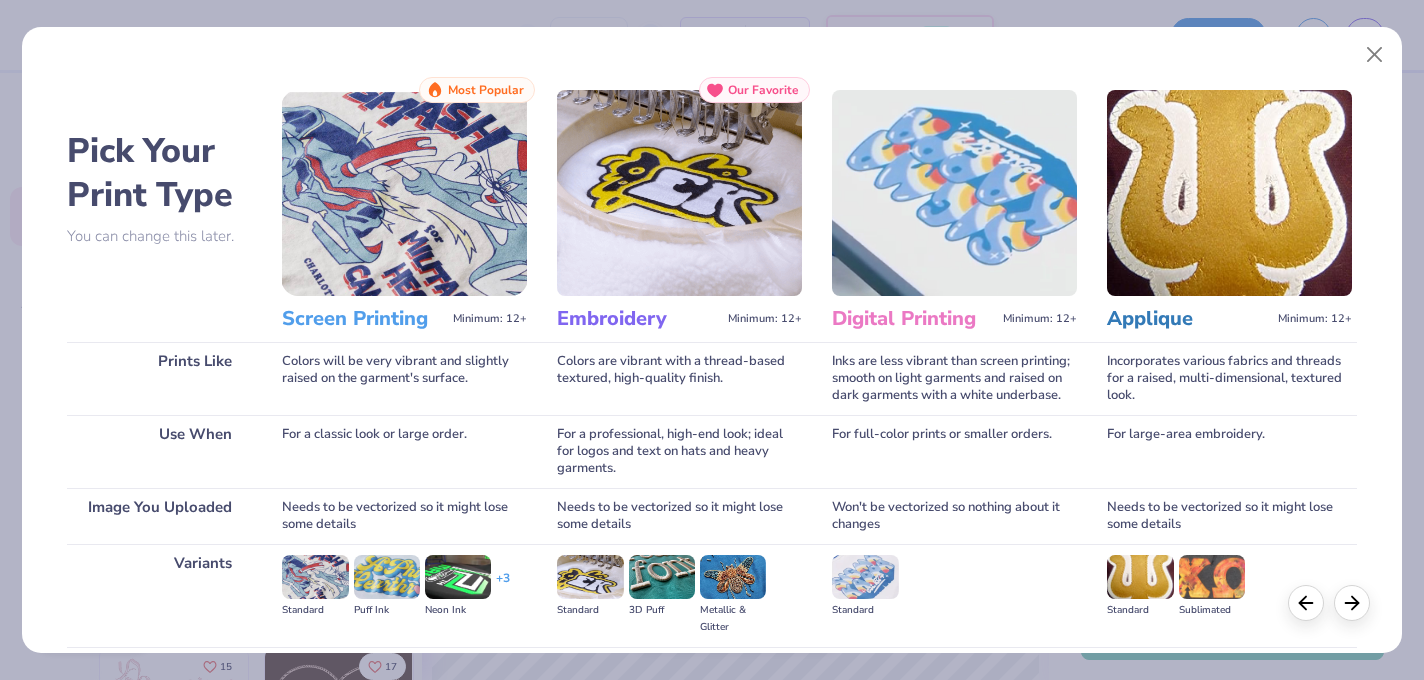 click at bounding box center (458, 577) 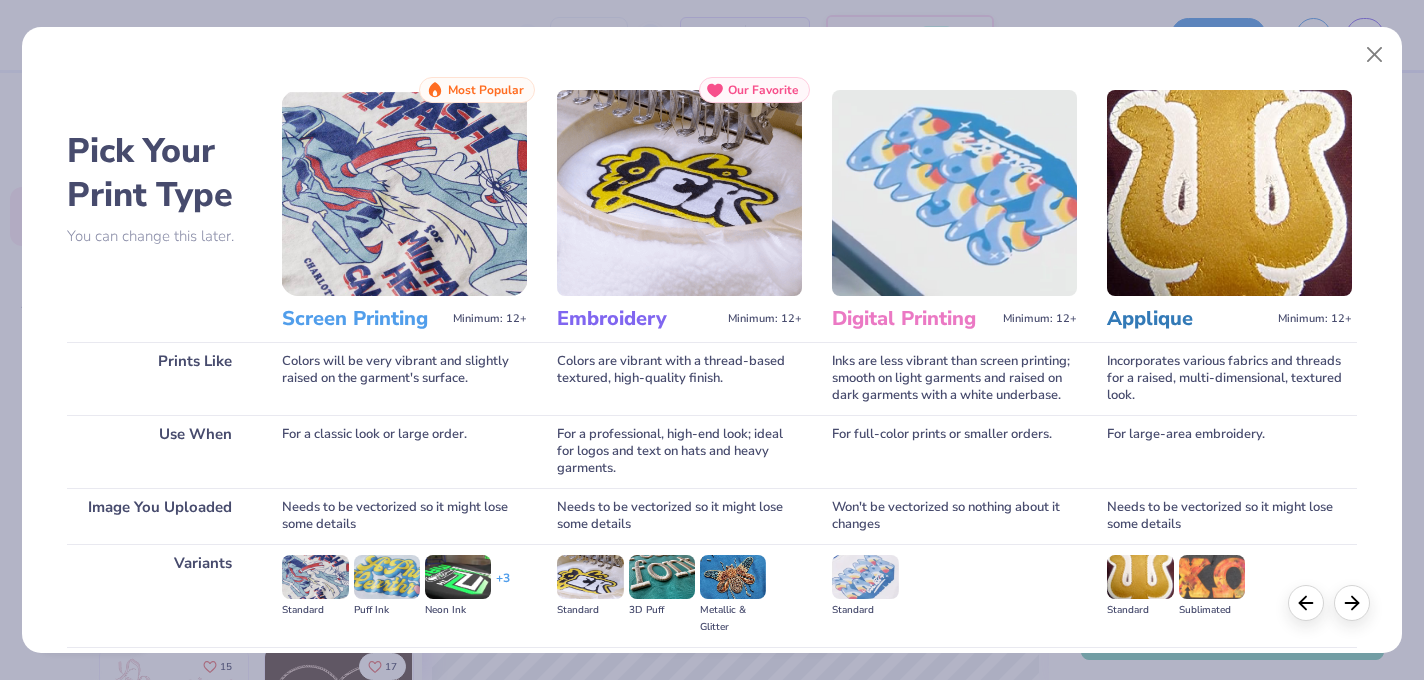 click on "Screen Printing" at bounding box center (363, 319) 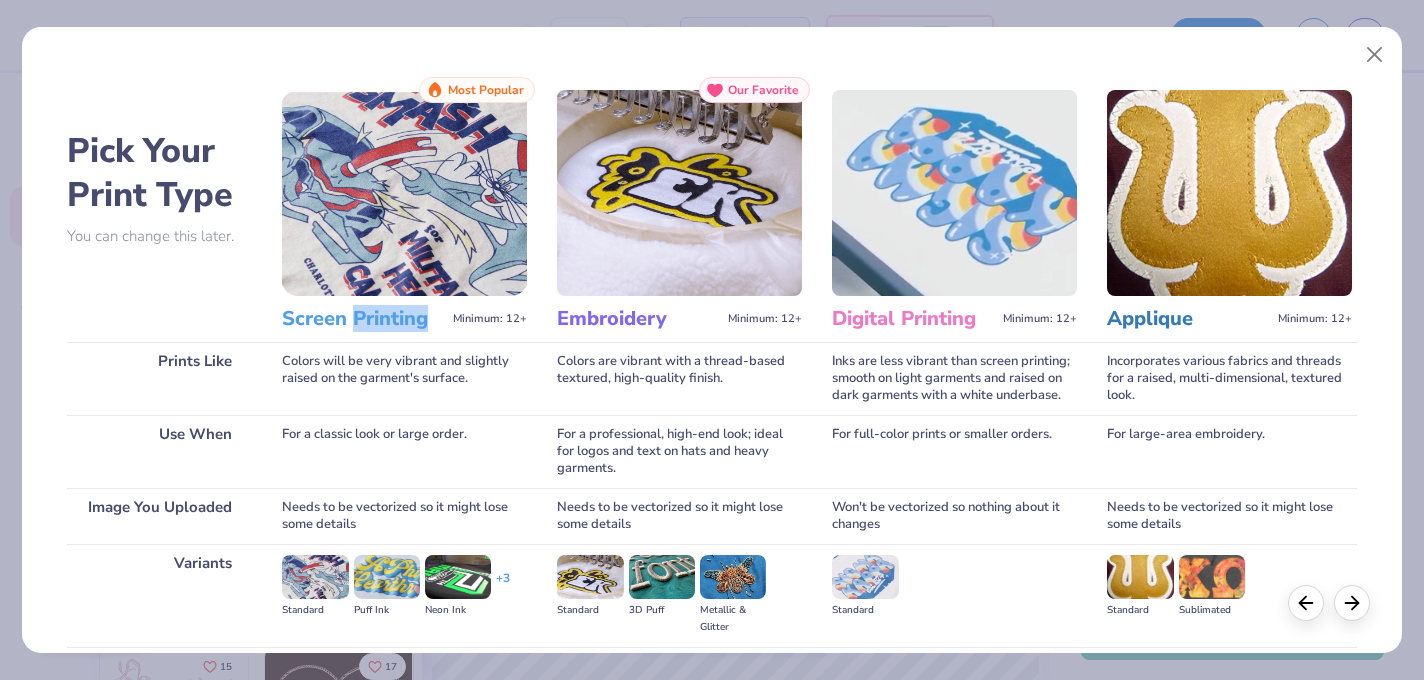 click on "Screen Printing" at bounding box center [363, 319] 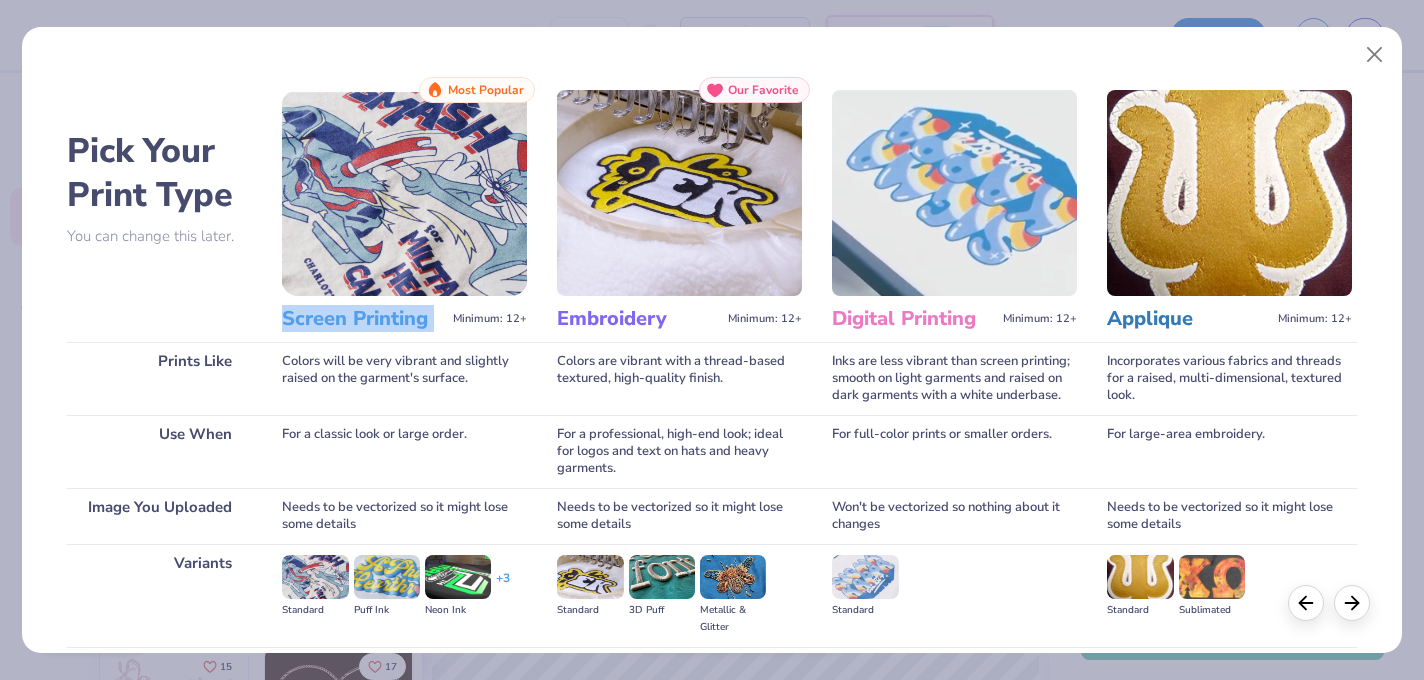 click on "Screen Printing" at bounding box center (363, 319) 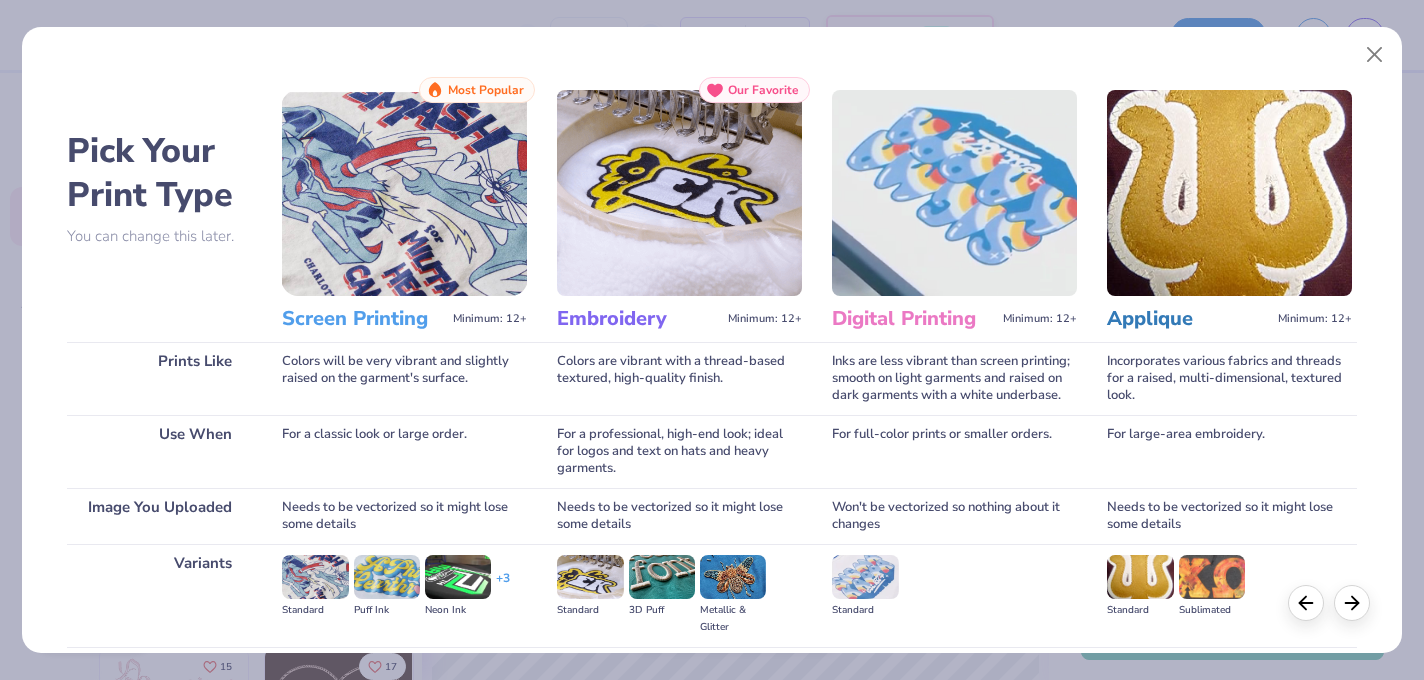 click on "Pick Your Print Type" at bounding box center (159, 173) 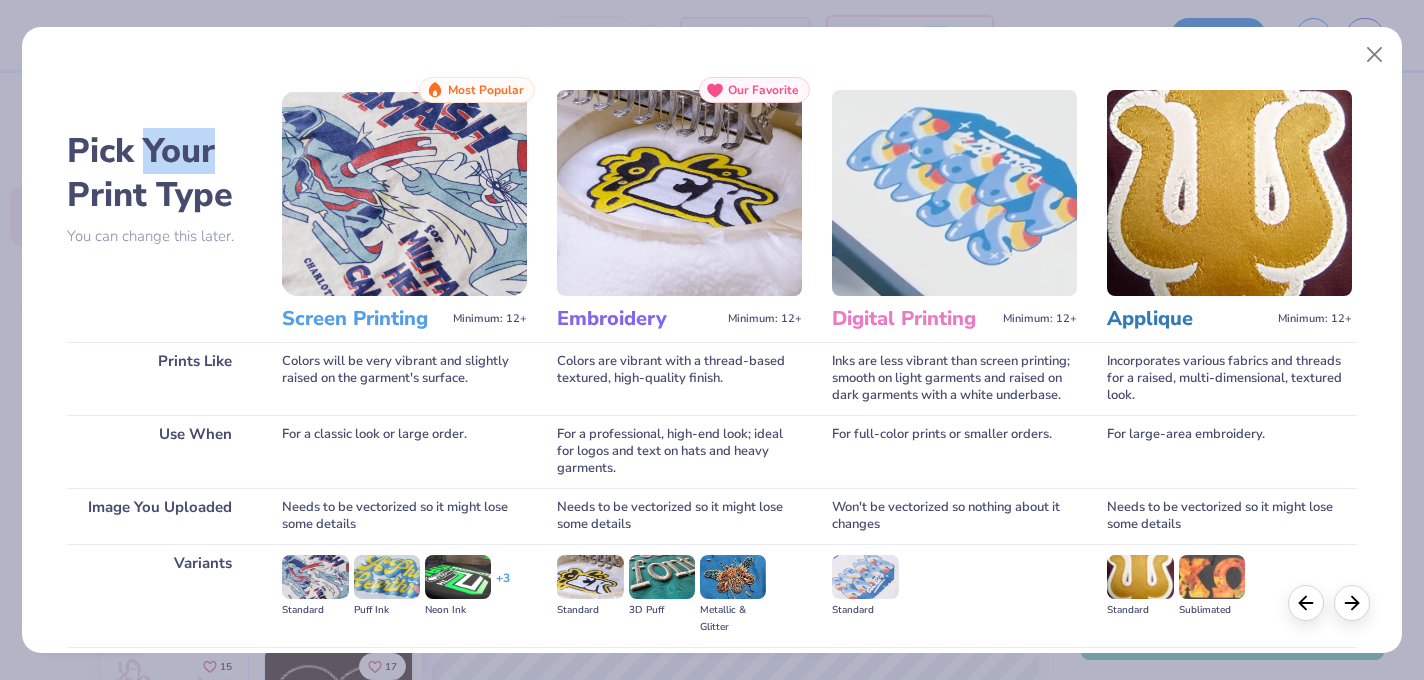 click on "Pick Your Print Type" at bounding box center (159, 173) 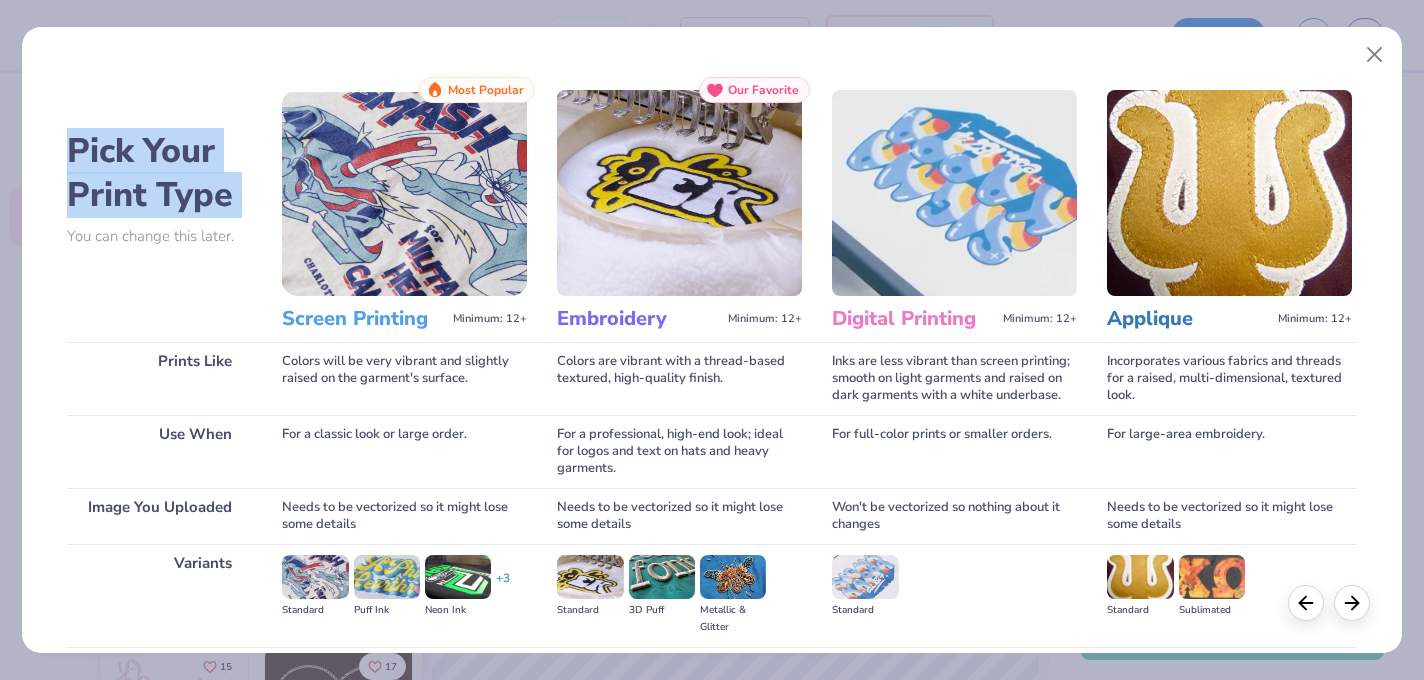 click on "Pick Your Print Type" at bounding box center [159, 173] 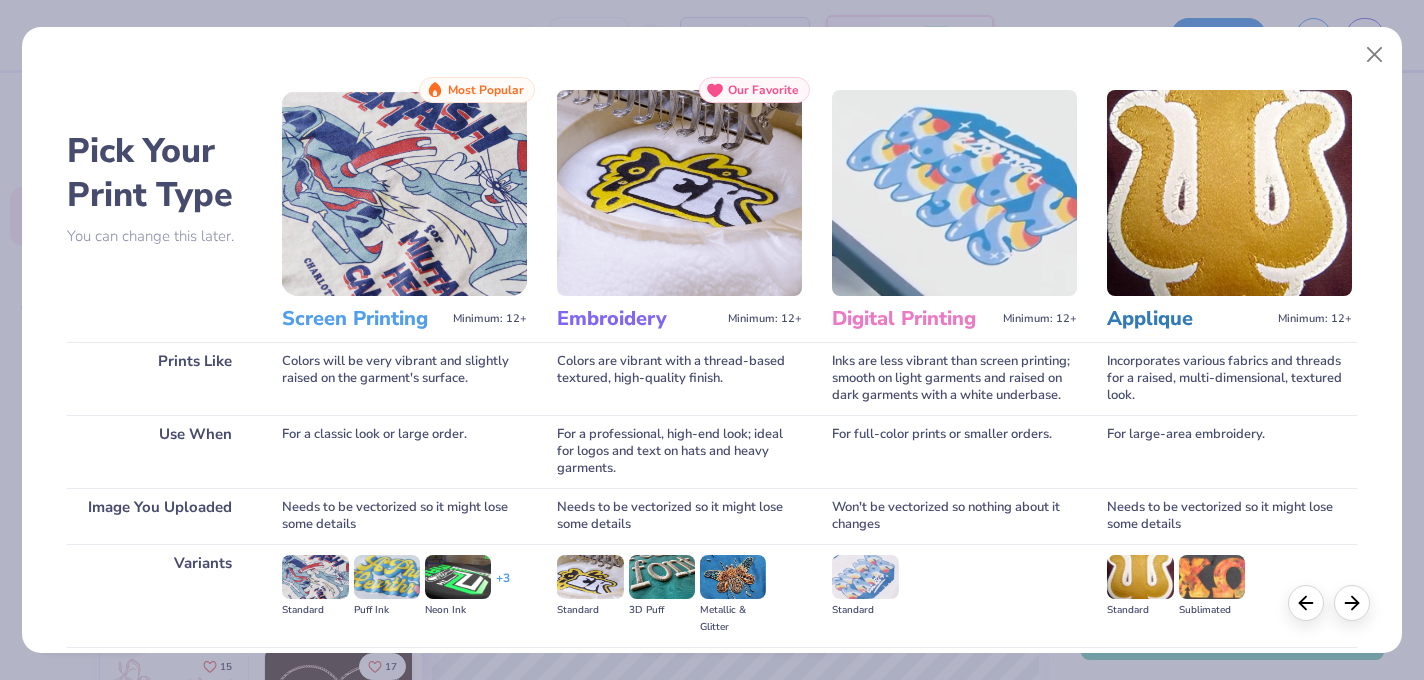 click on "Screen Printing Minimum: 12+" at bounding box center (404, 319) 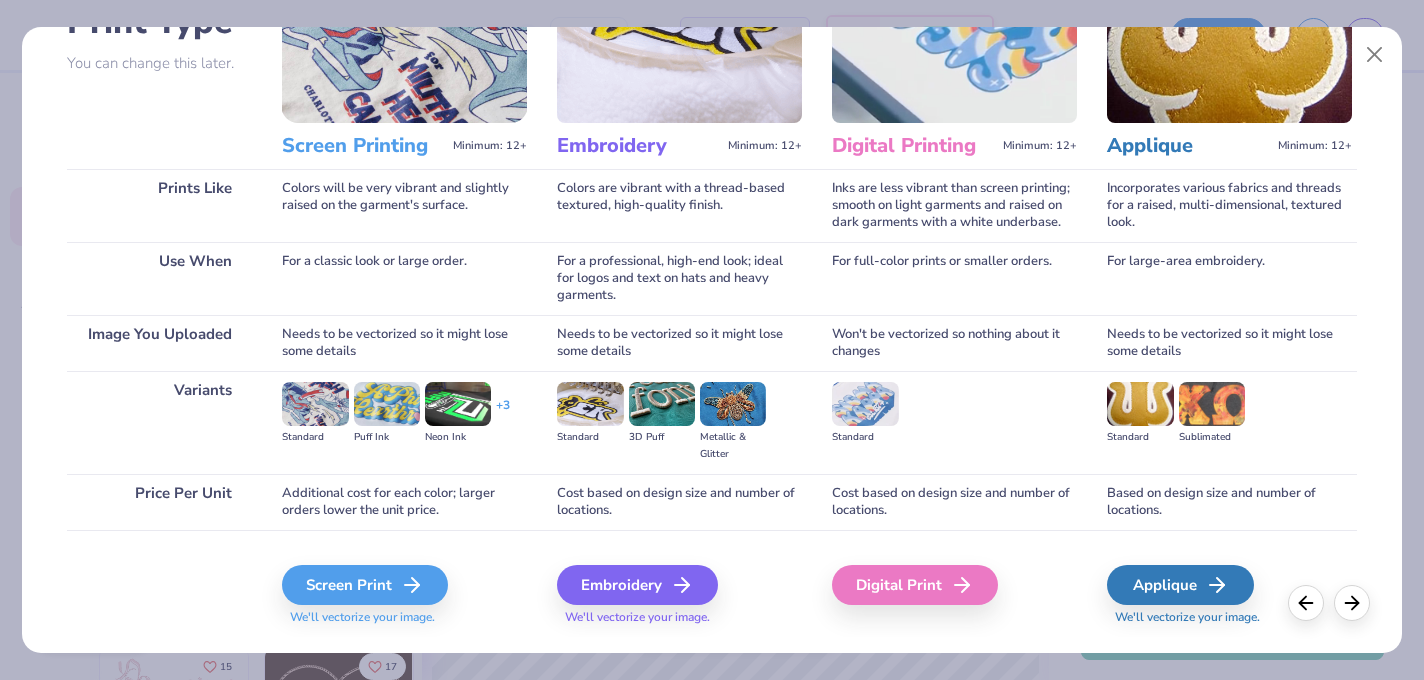 scroll, scrollTop: 217, scrollLeft: 0, axis: vertical 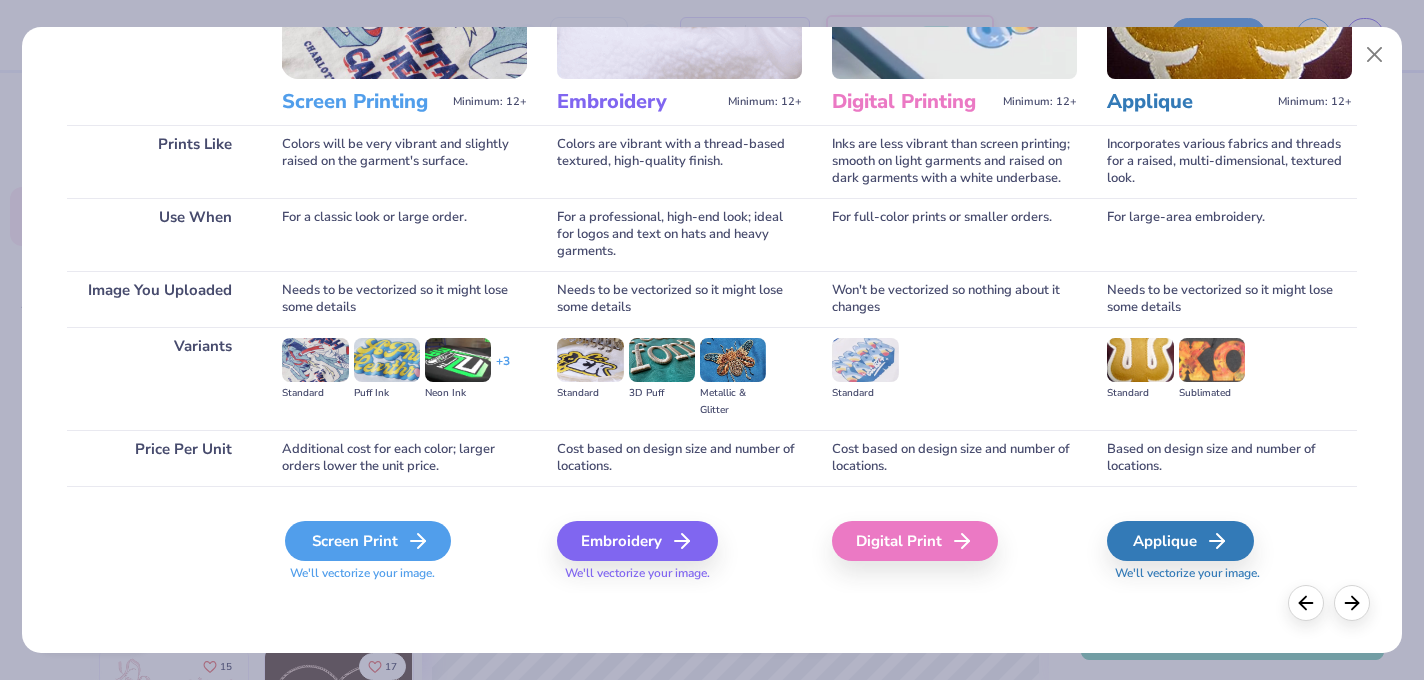 click on "Screen Print" at bounding box center (368, 541) 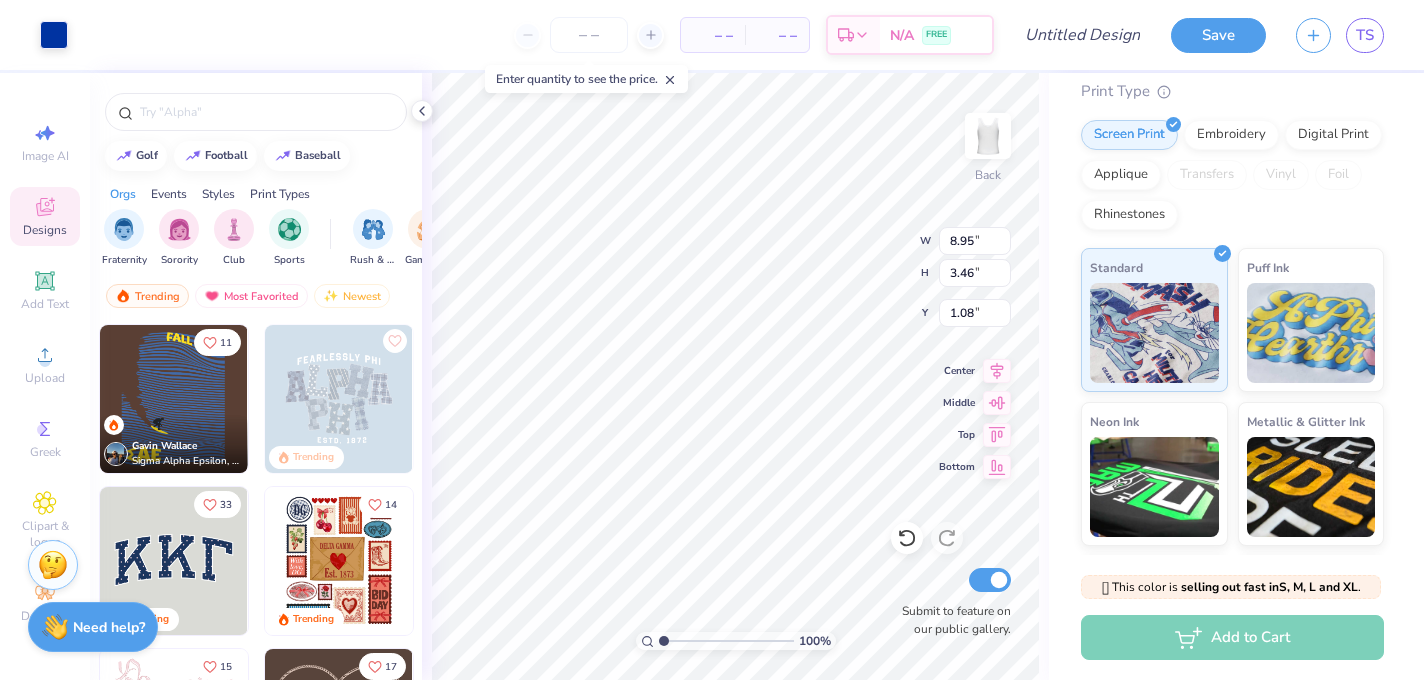 type on "1.08" 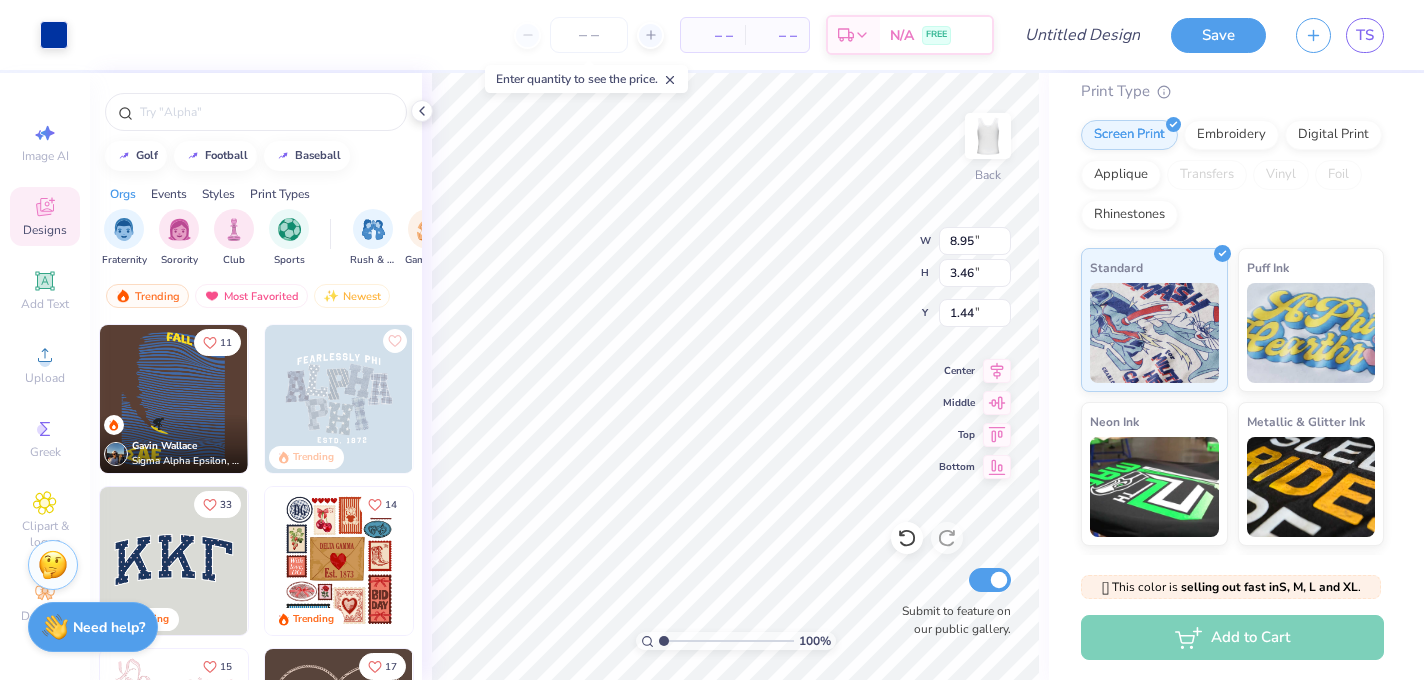 type on "1.44" 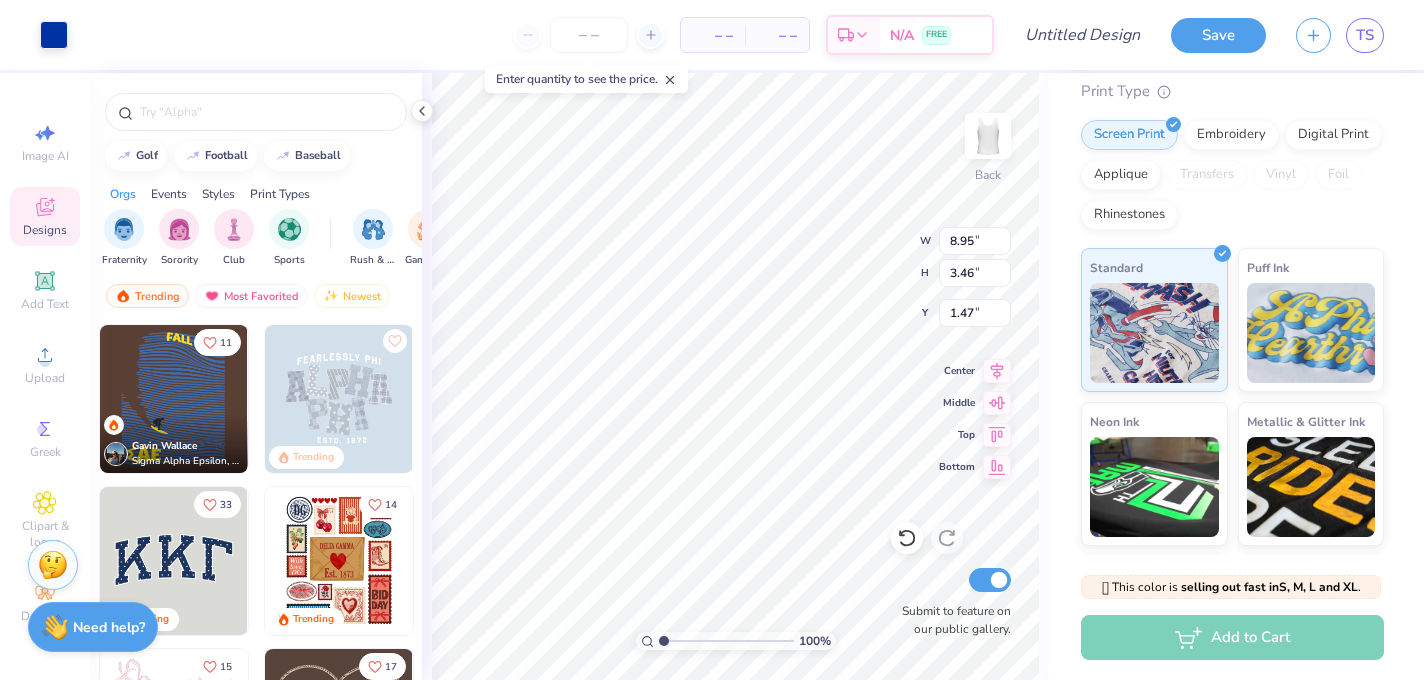 type on "1.47" 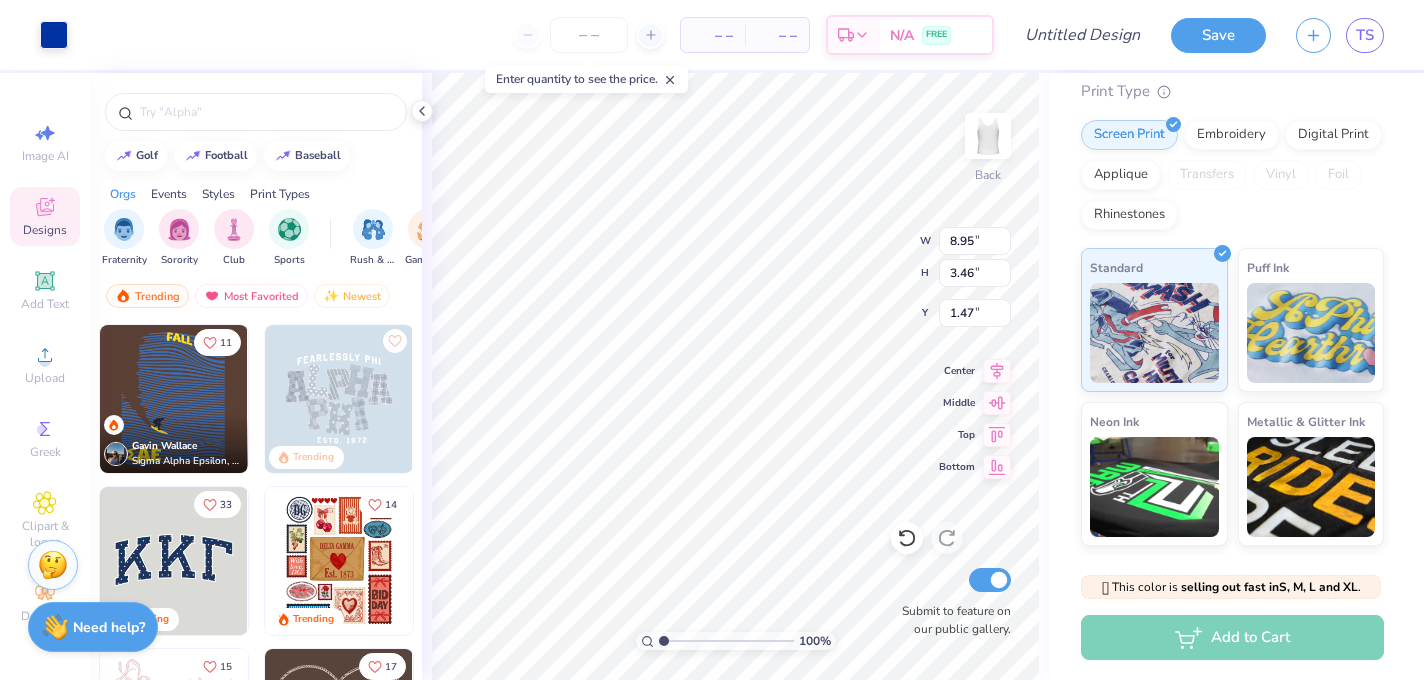 type on "1.74" 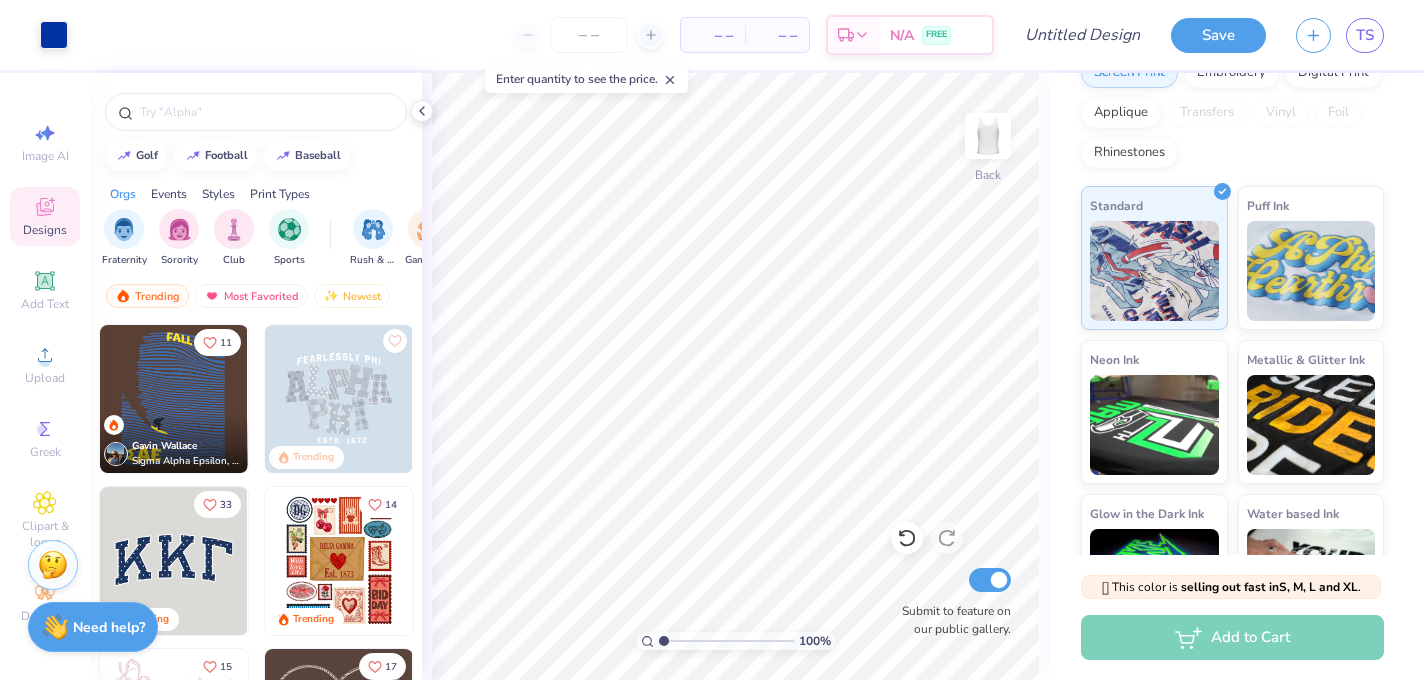 scroll, scrollTop: 308, scrollLeft: 0, axis: vertical 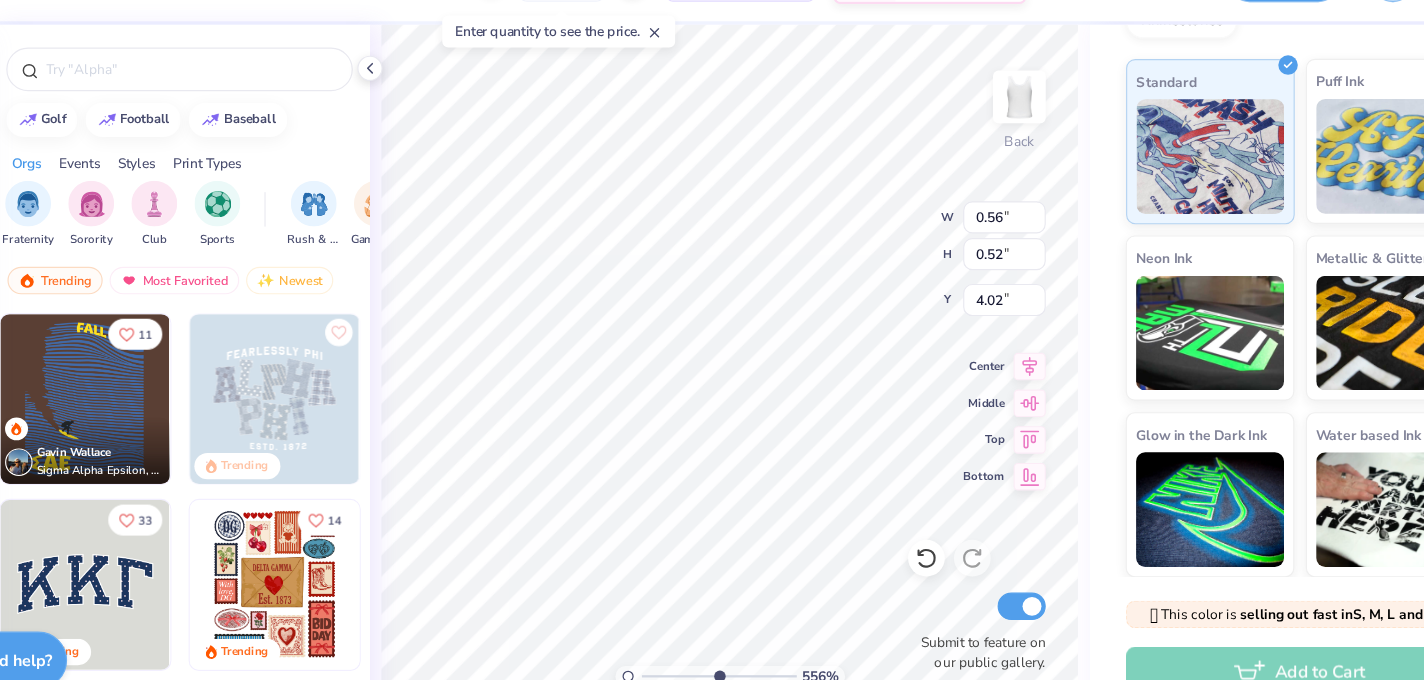 drag, startPoint x: 663, startPoint y: 637, endPoint x: 724, endPoint y: 632, distance: 61.204575 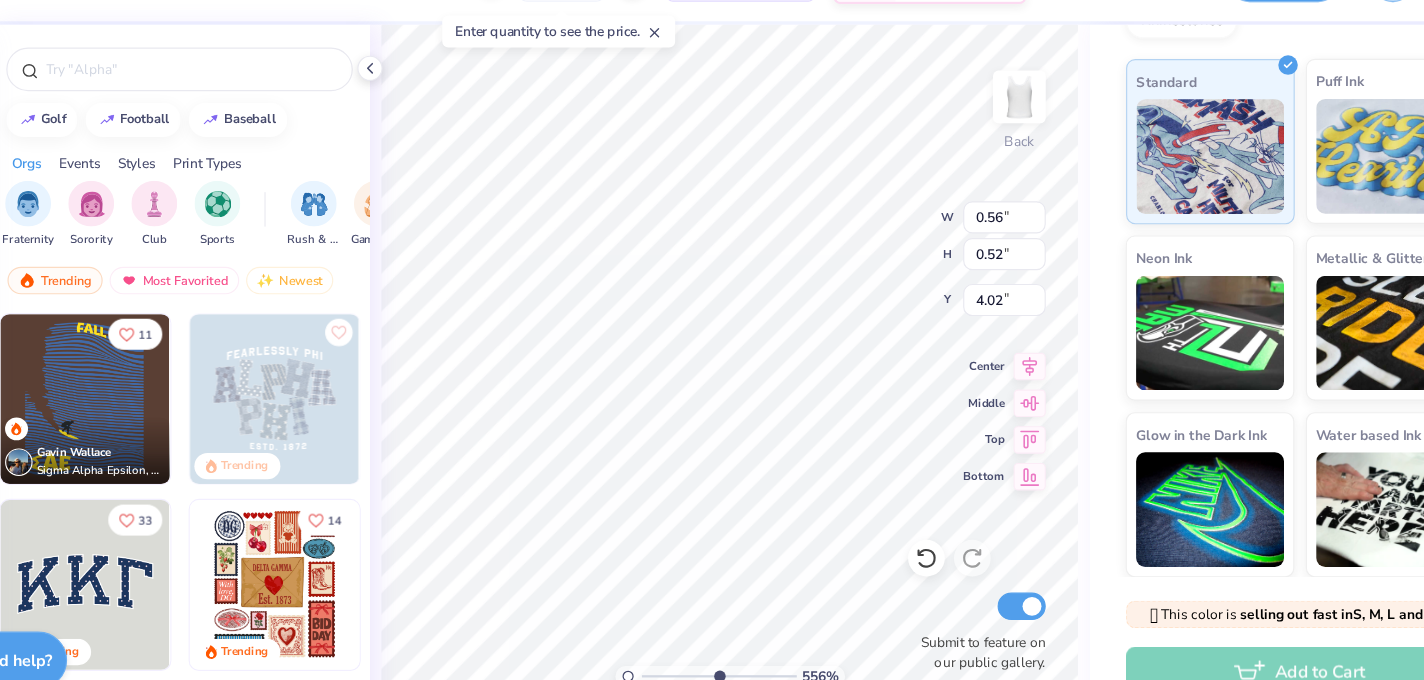 type on "5.56" 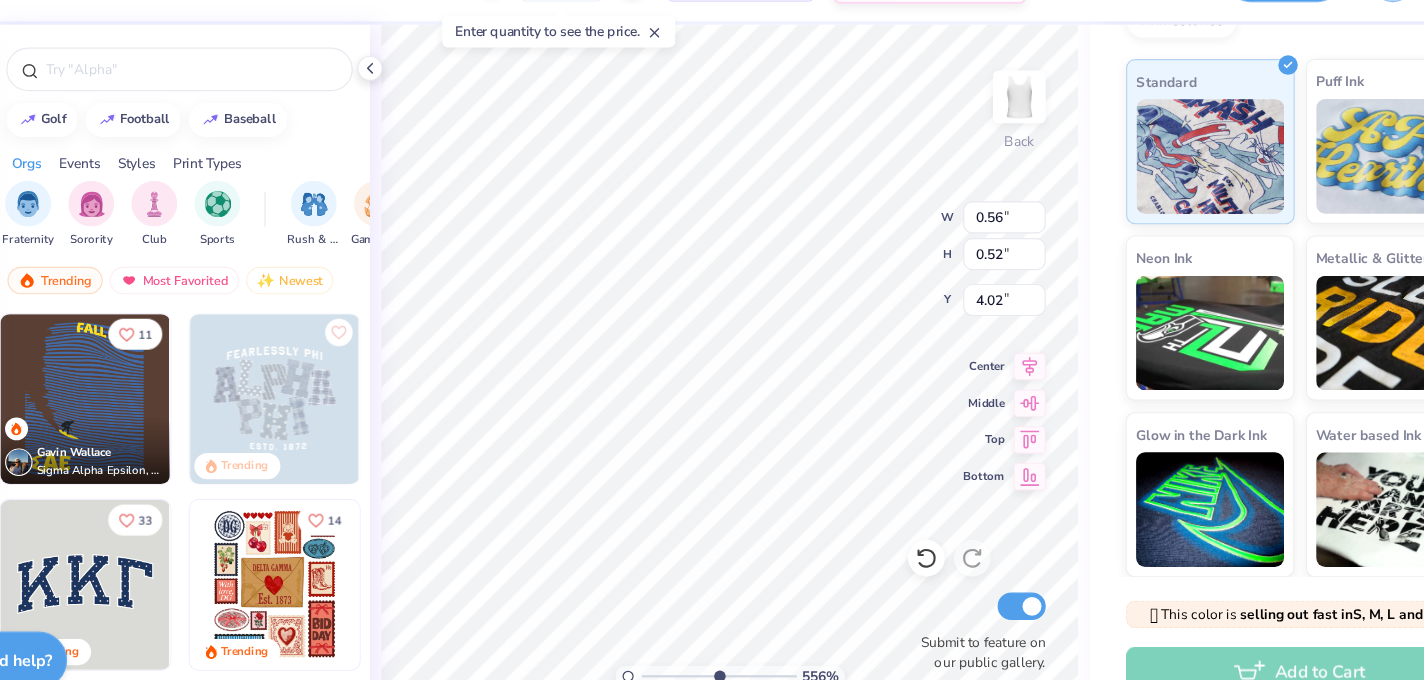 click at bounding box center (726, 641) 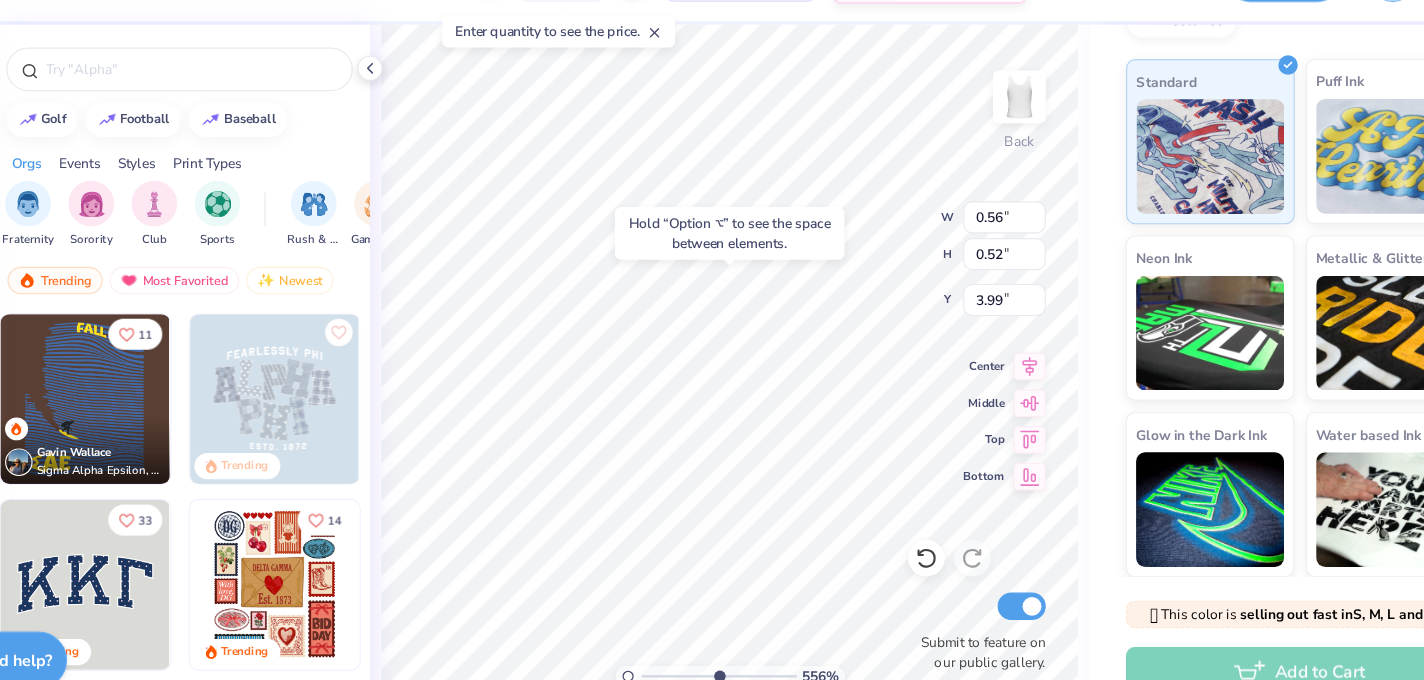 type on "3.99" 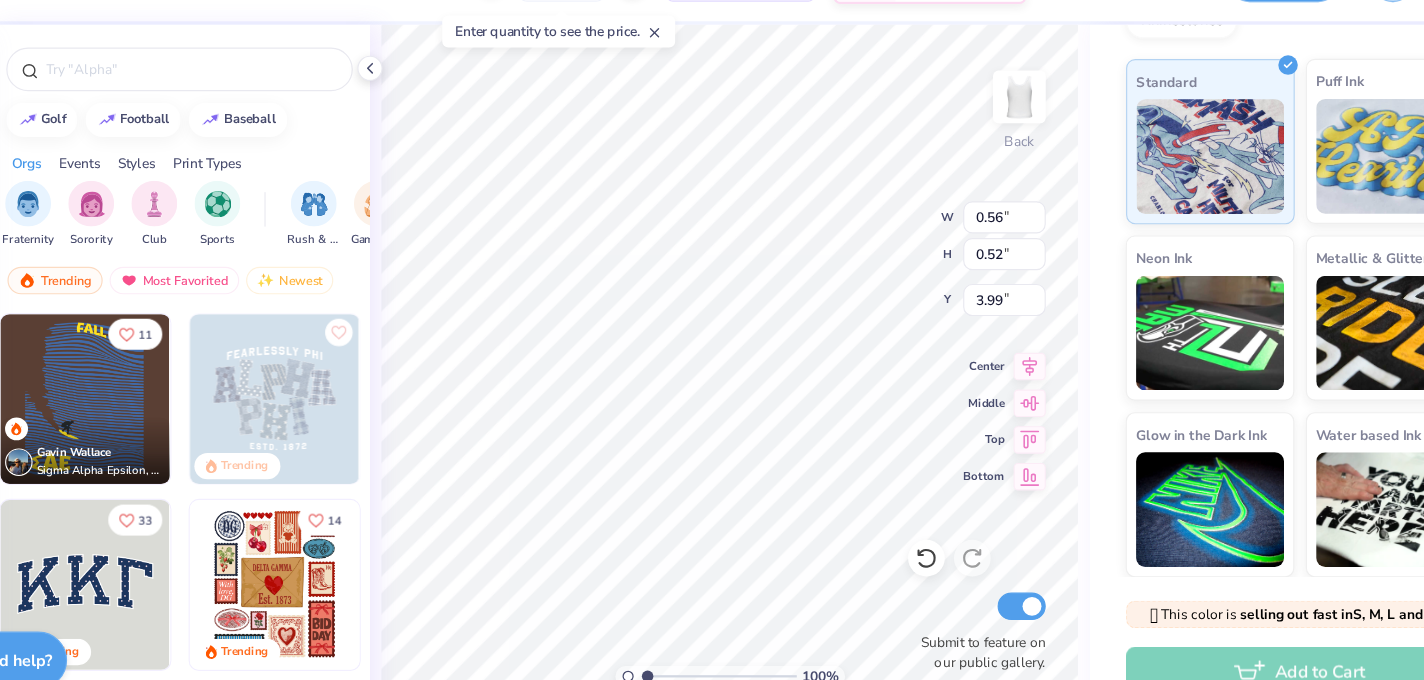 drag, startPoint x: 725, startPoint y: 635, endPoint x: 661, endPoint y: 635, distance: 64 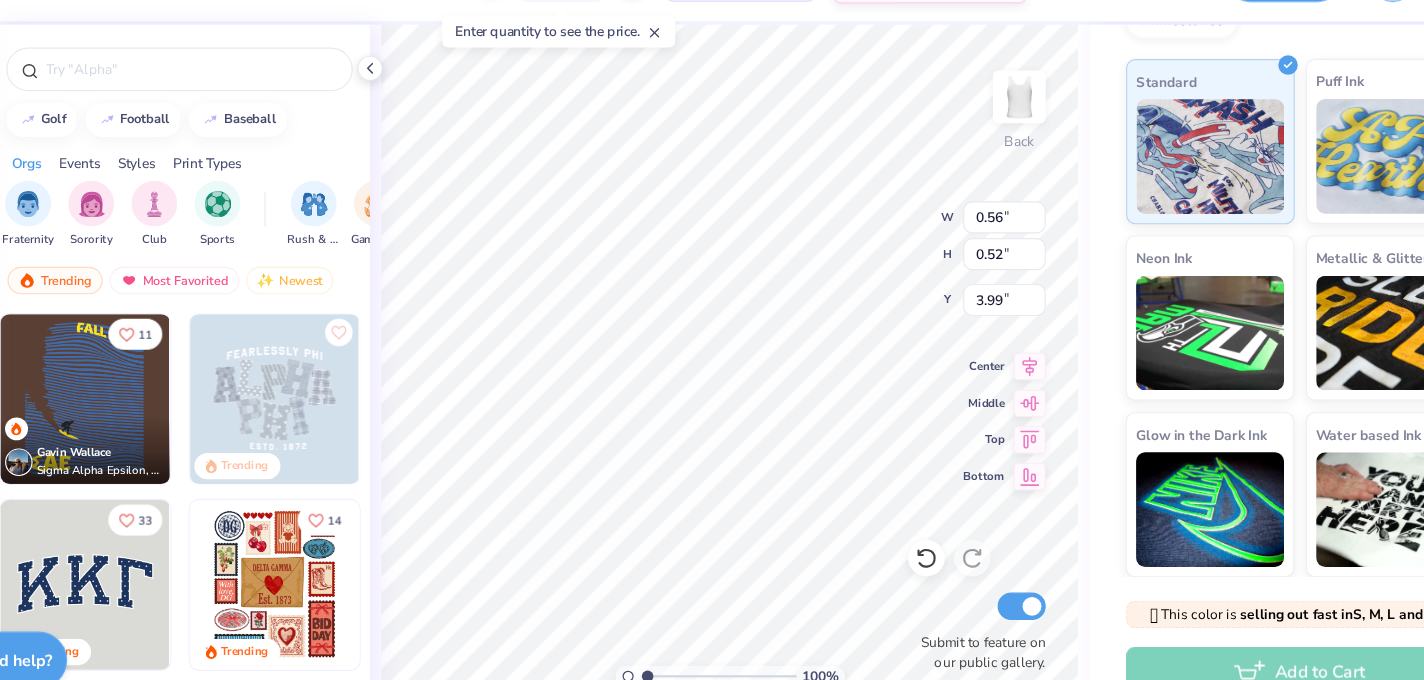 type on "1" 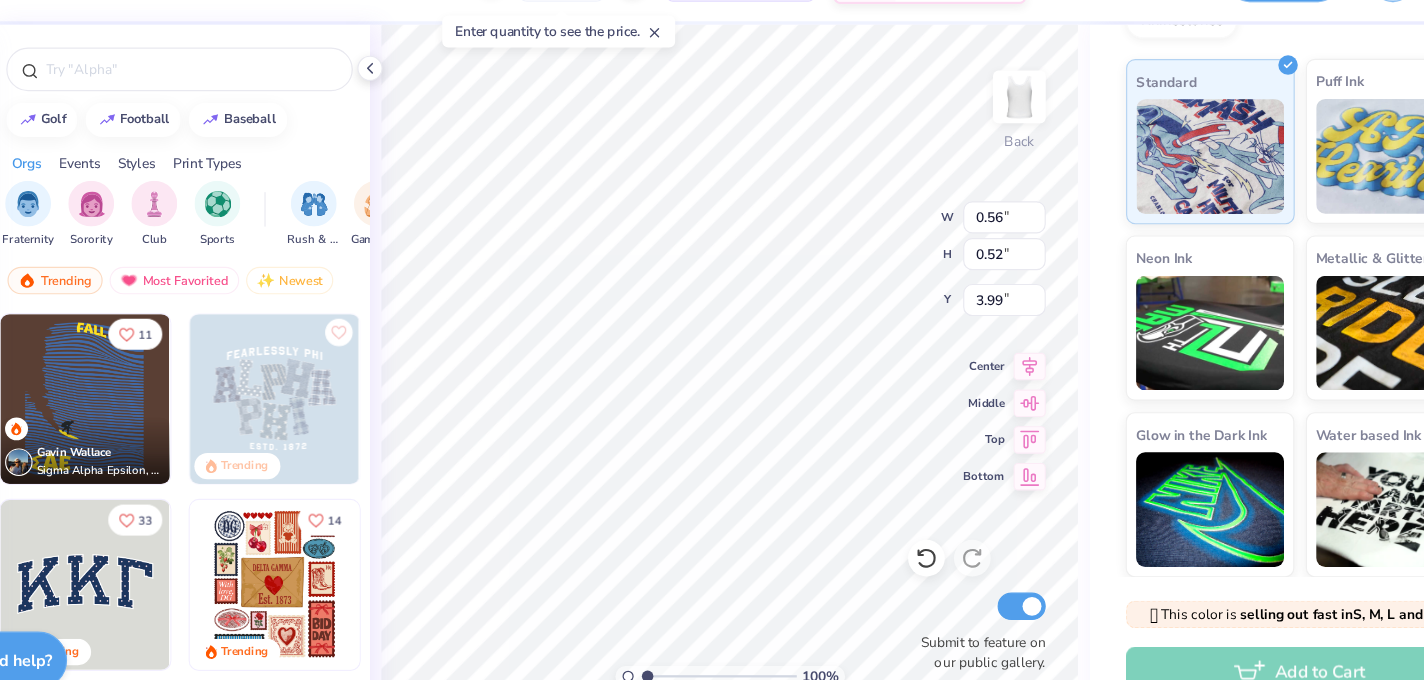 click at bounding box center (726, 641) 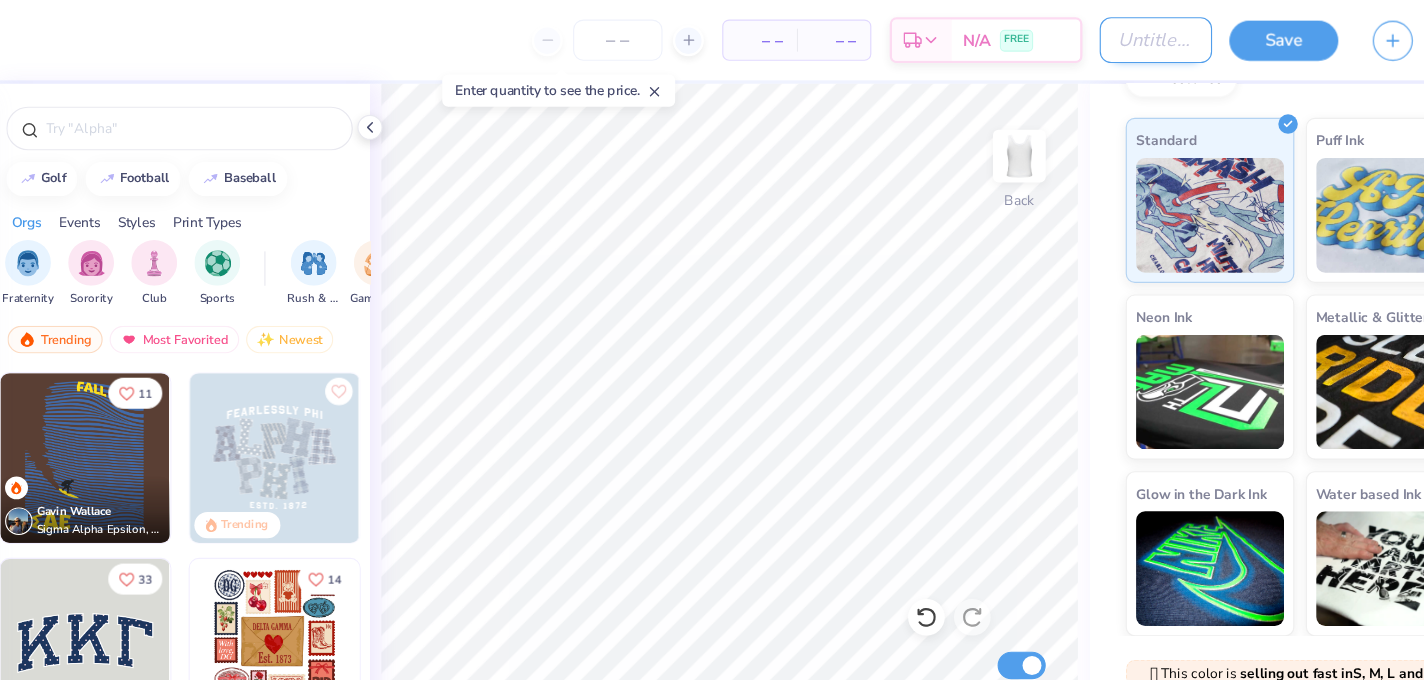 click on "Design Title" at bounding box center (1107, 35) 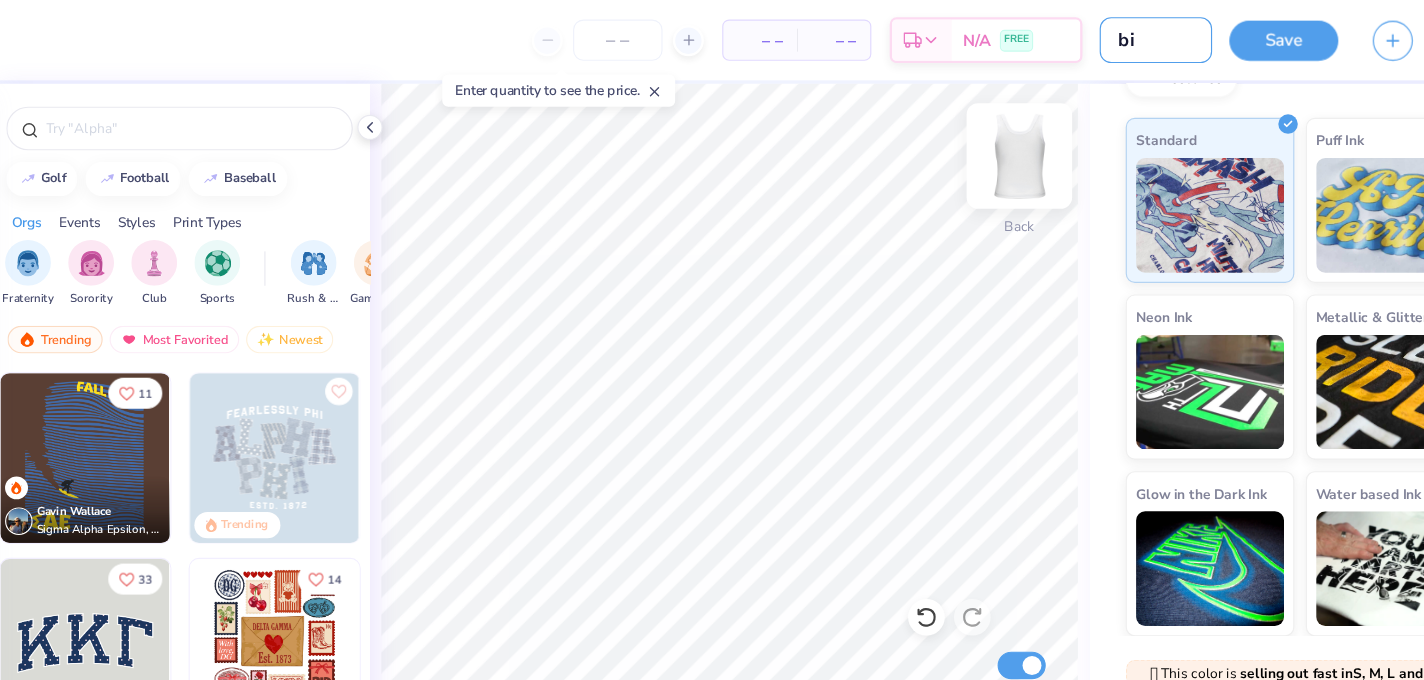 type on "bi" 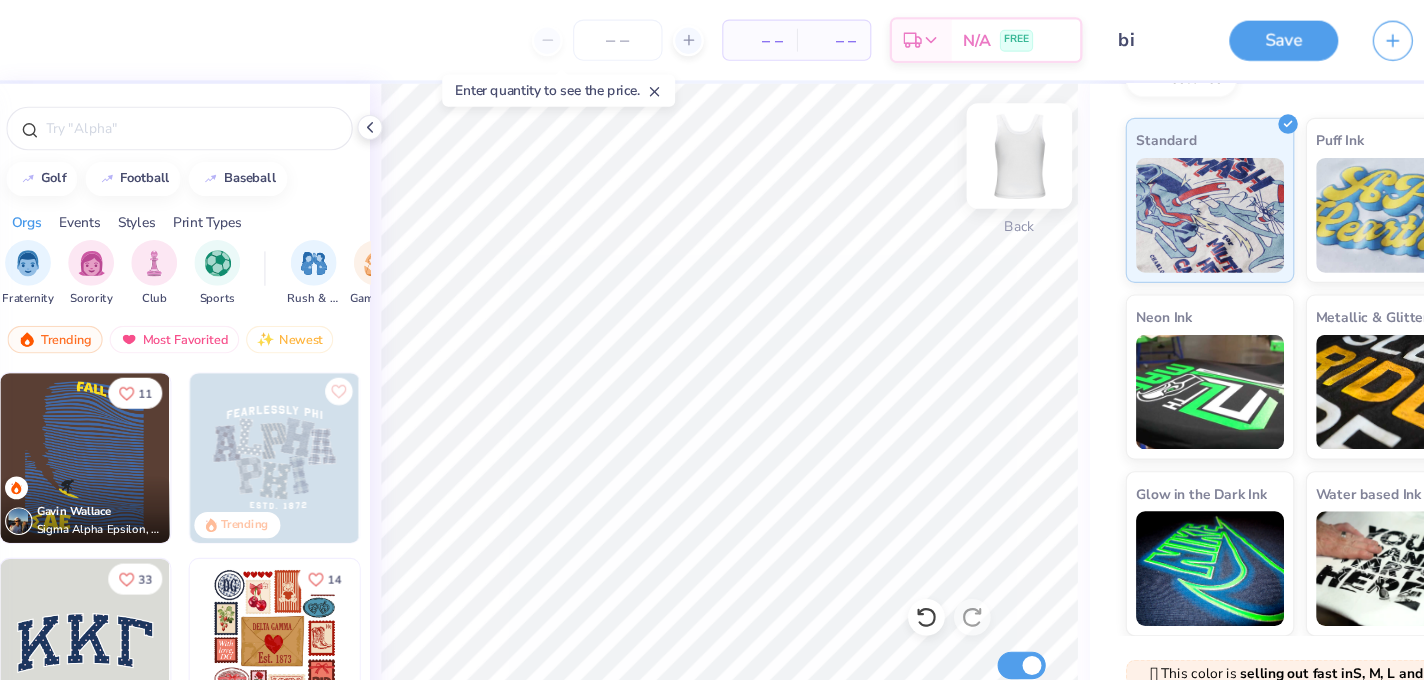 click at bounding box center [988, 136] 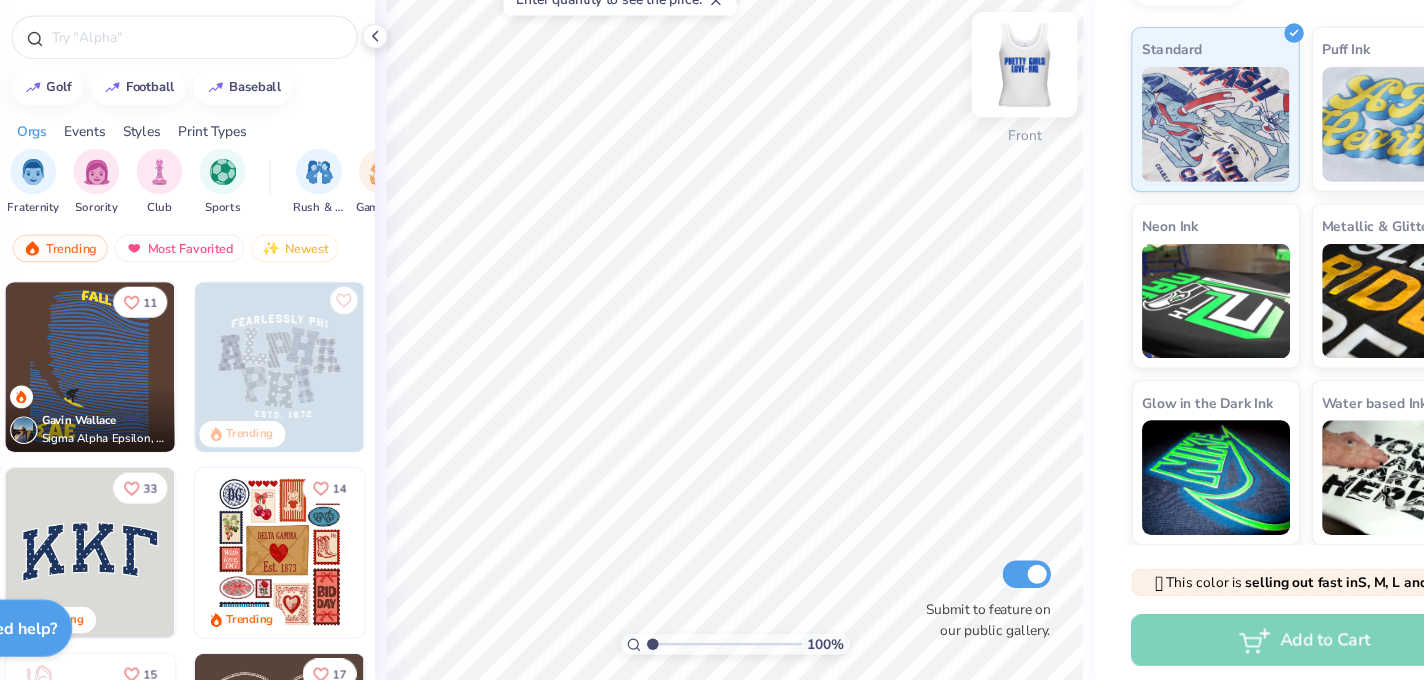 click at bounding box center (988, 136) 